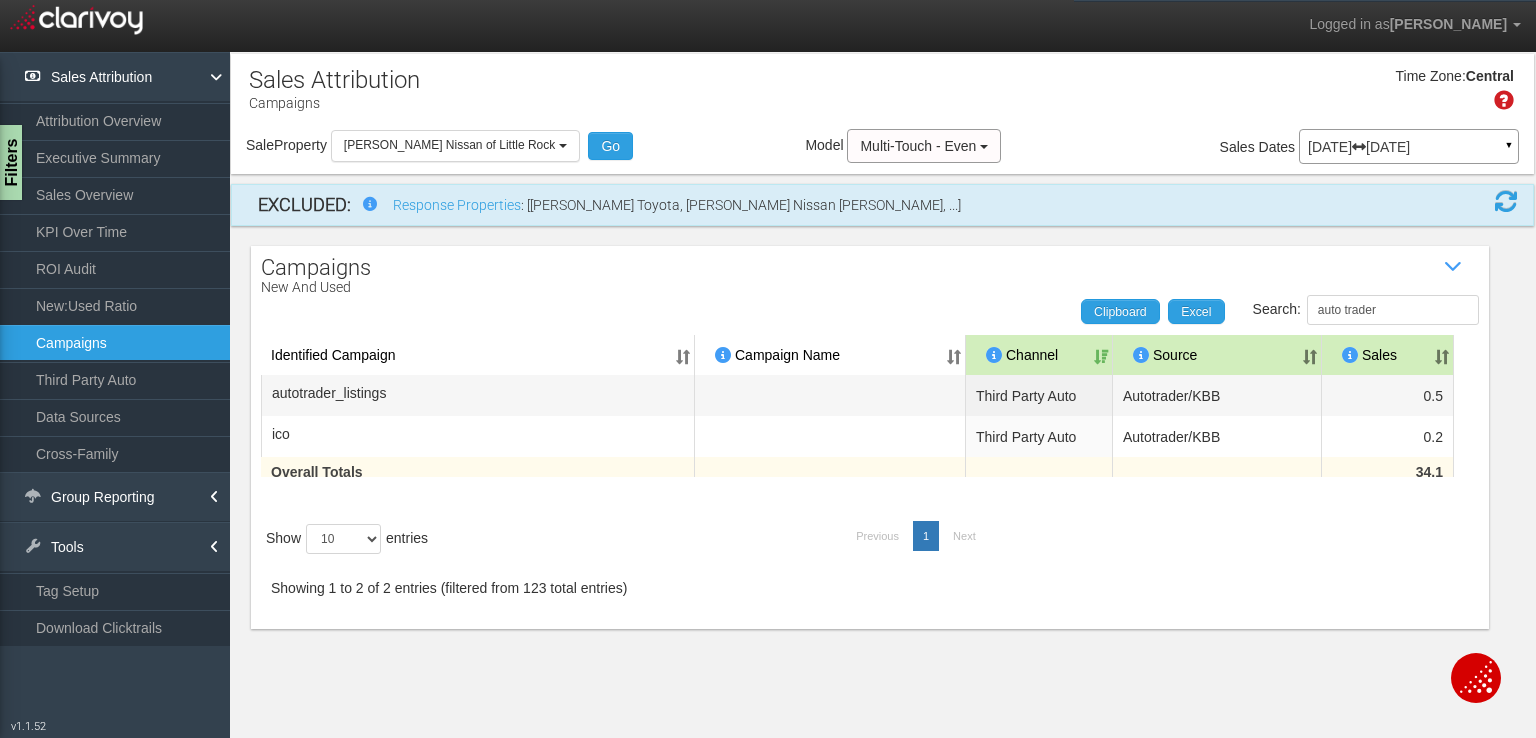 select on "object:1348" 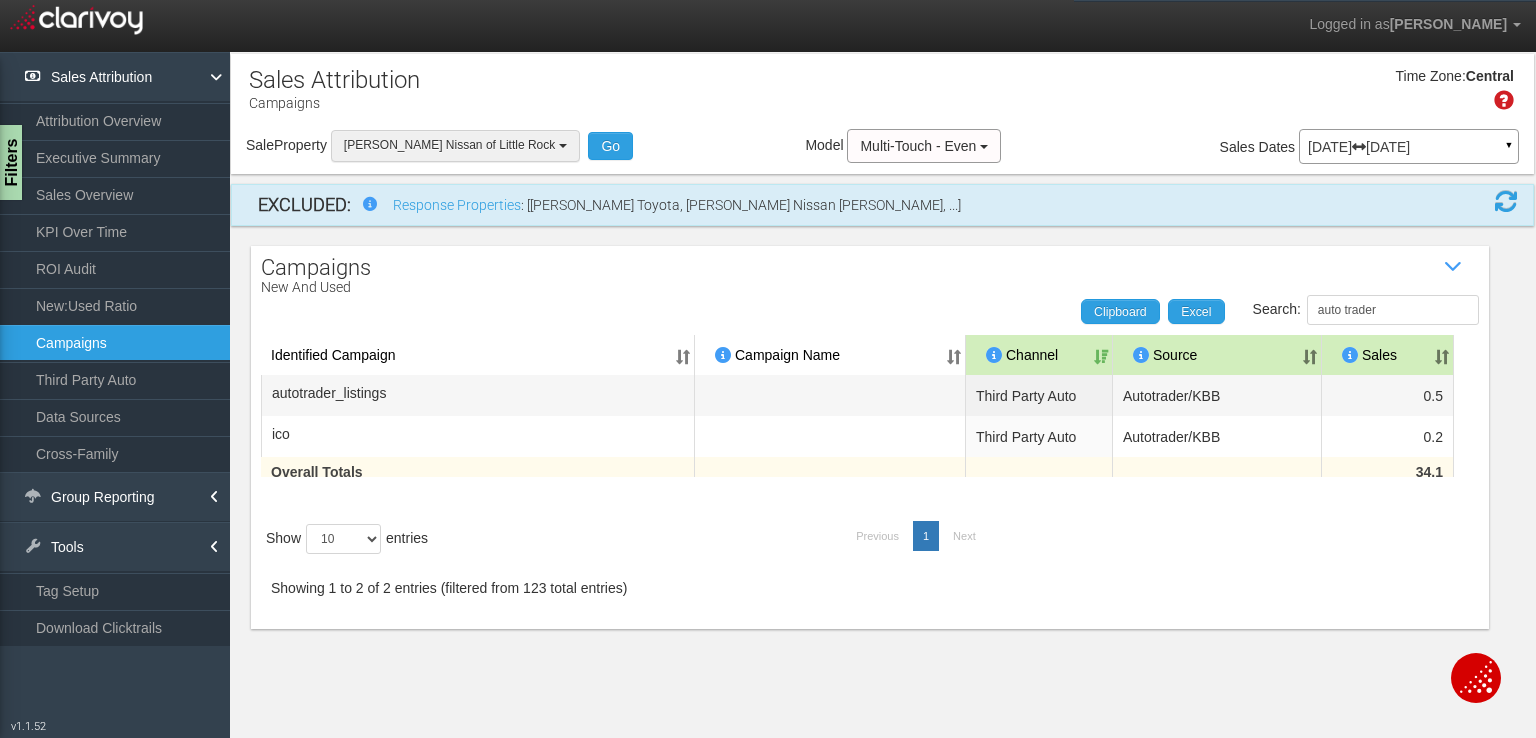 click on "[PERSON_NAME] Nissan of Little Rock" at bounding box center [455, 145] 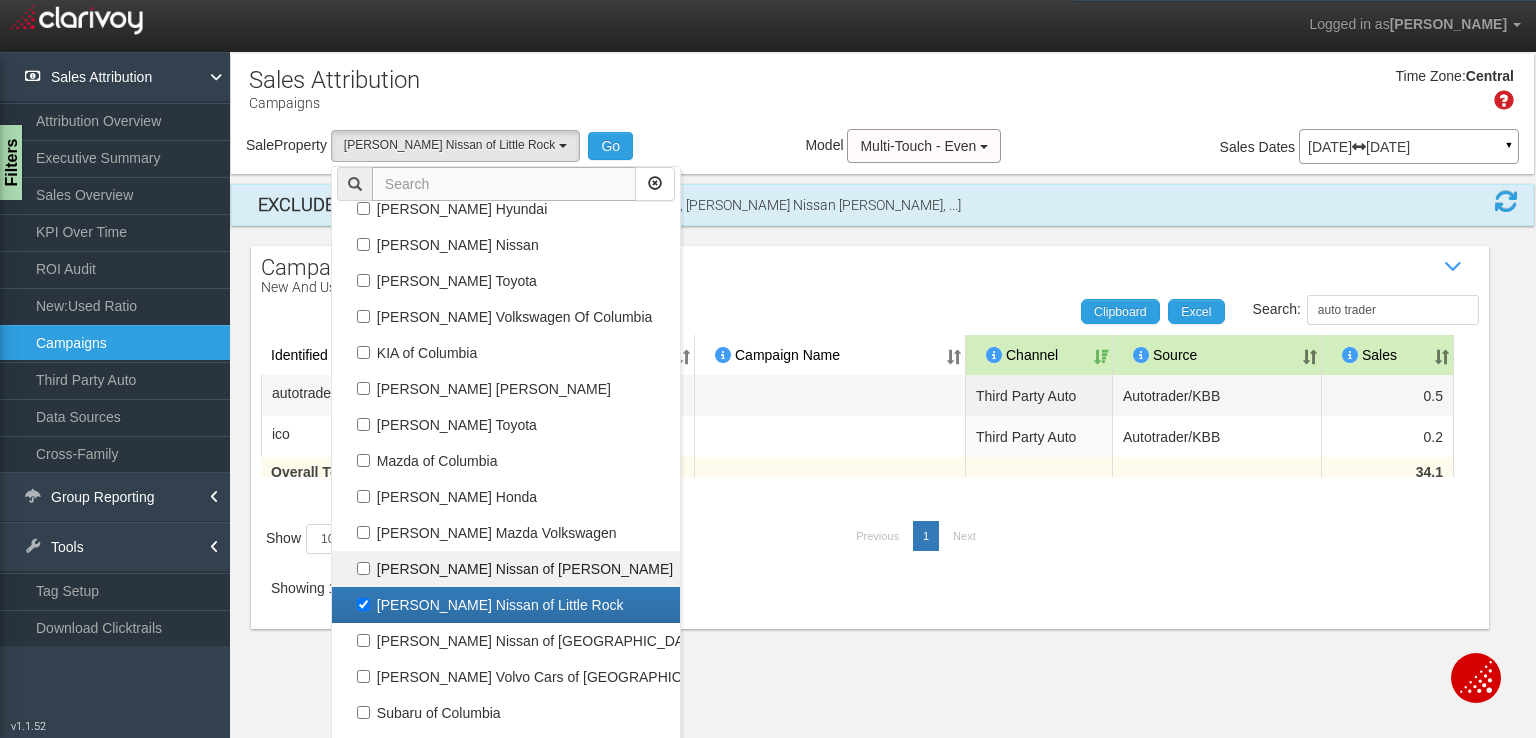 scroll, scrollTop: 597, scrollLeft: 0, axis: vertical 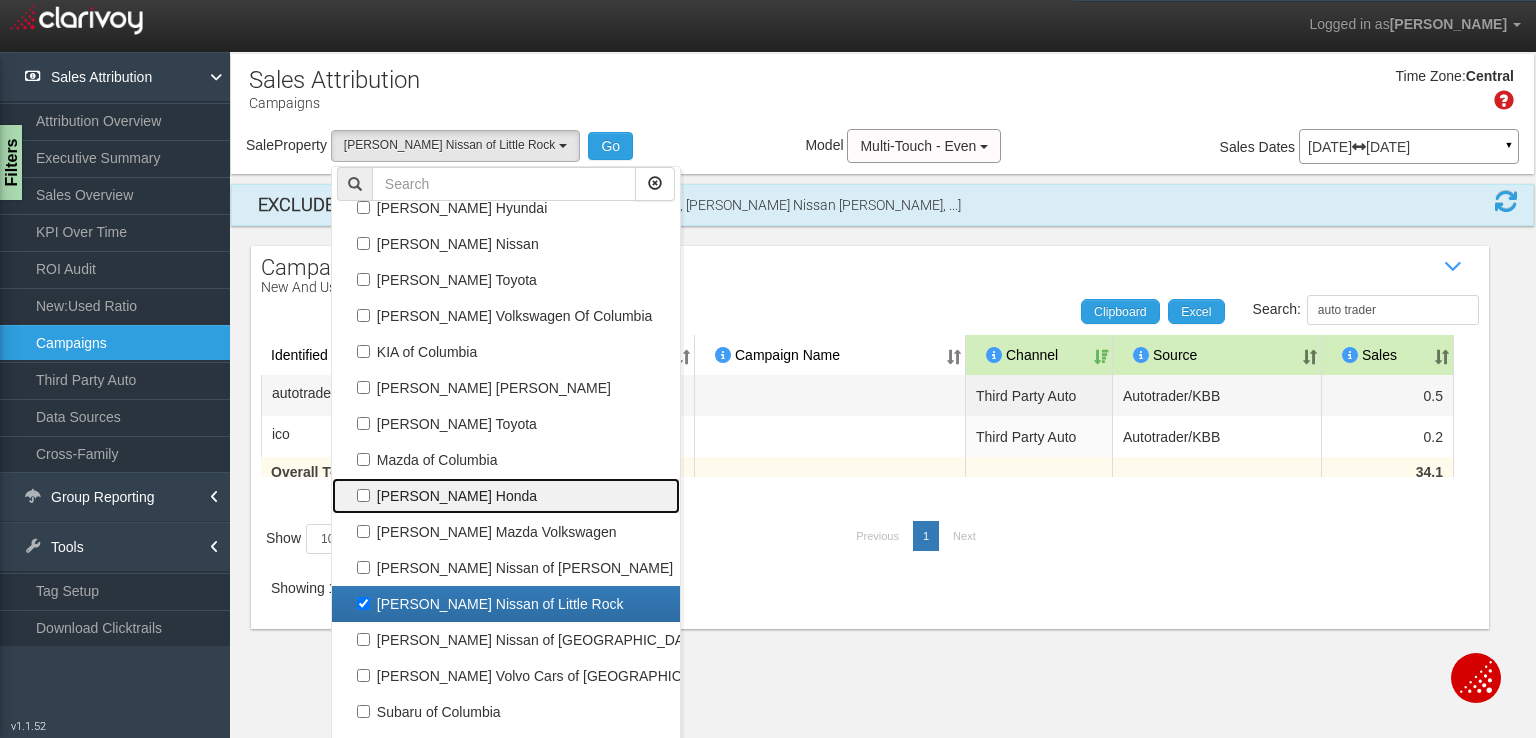 click on "[PERSON_NAME] Honda" at bounding box center (506, 496) 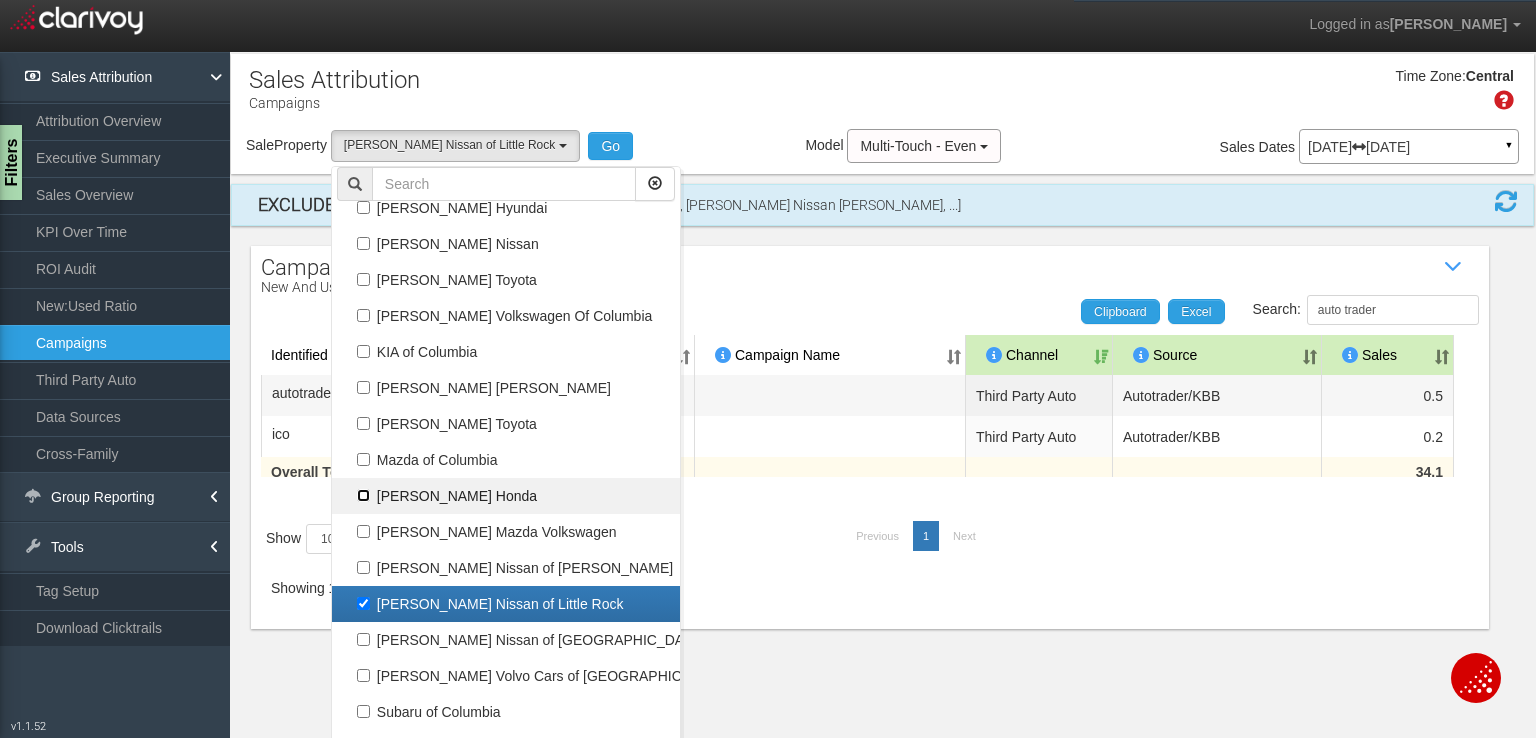 click on "[PERSON_NAME] Honda" at bounding box center (363, 495) 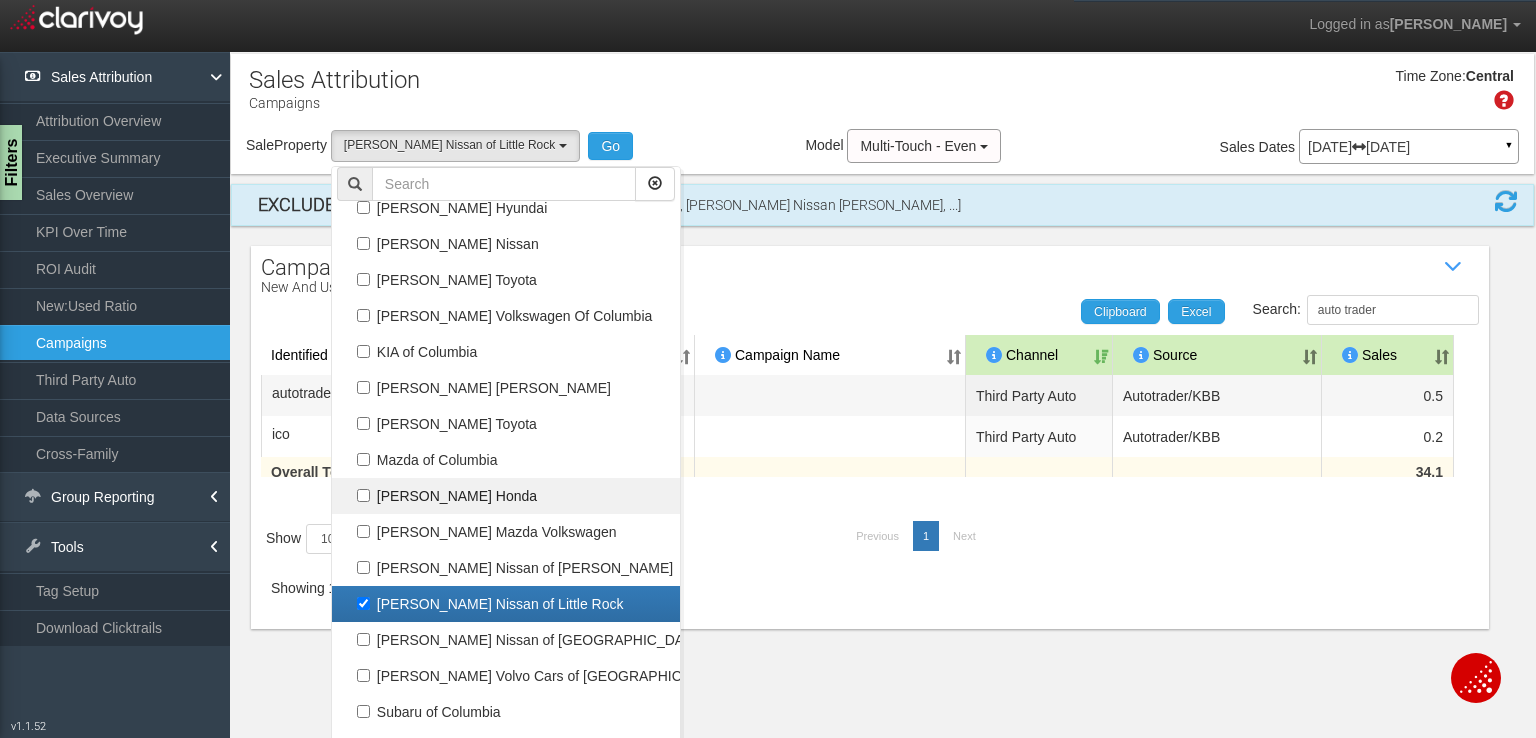 checkbox on "true" 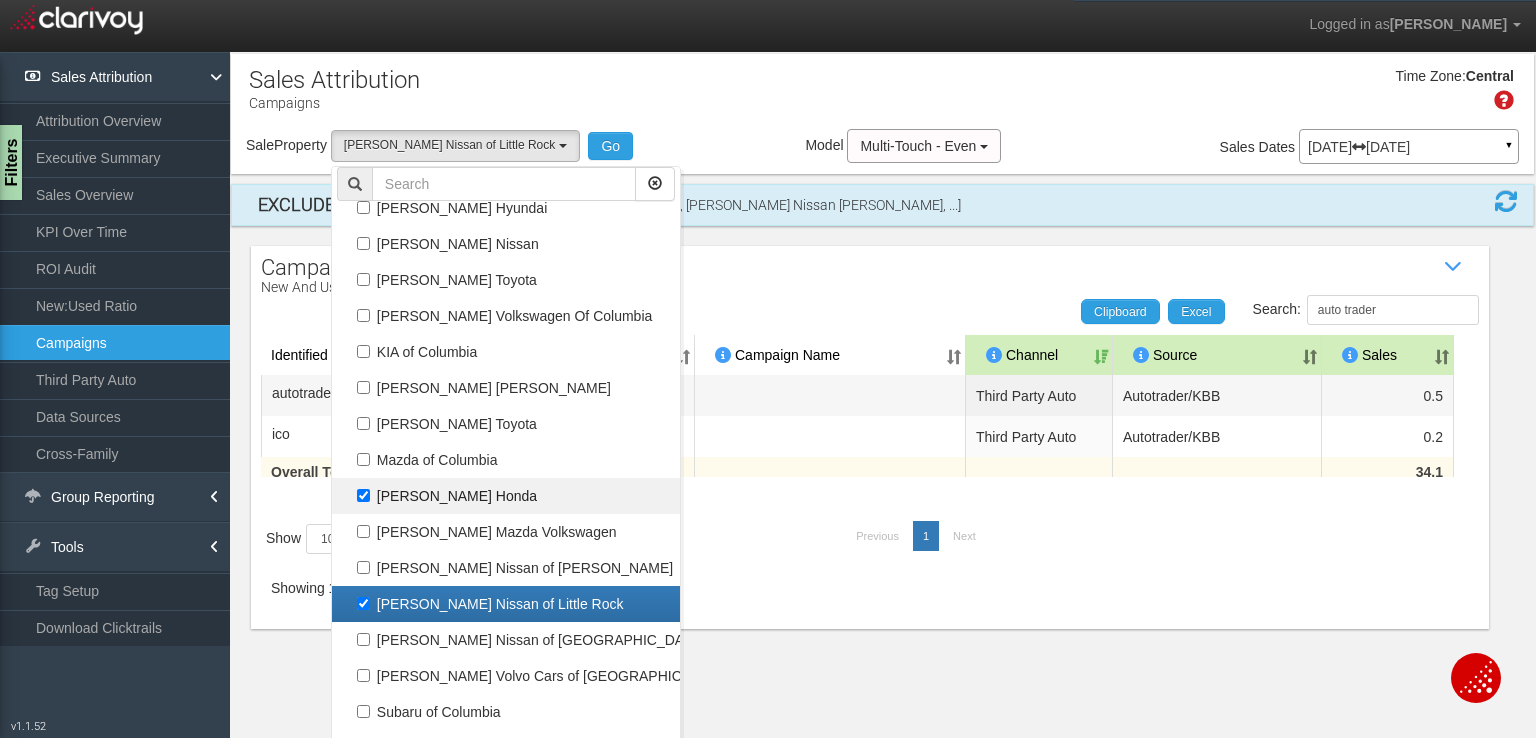 select on "object:1345" 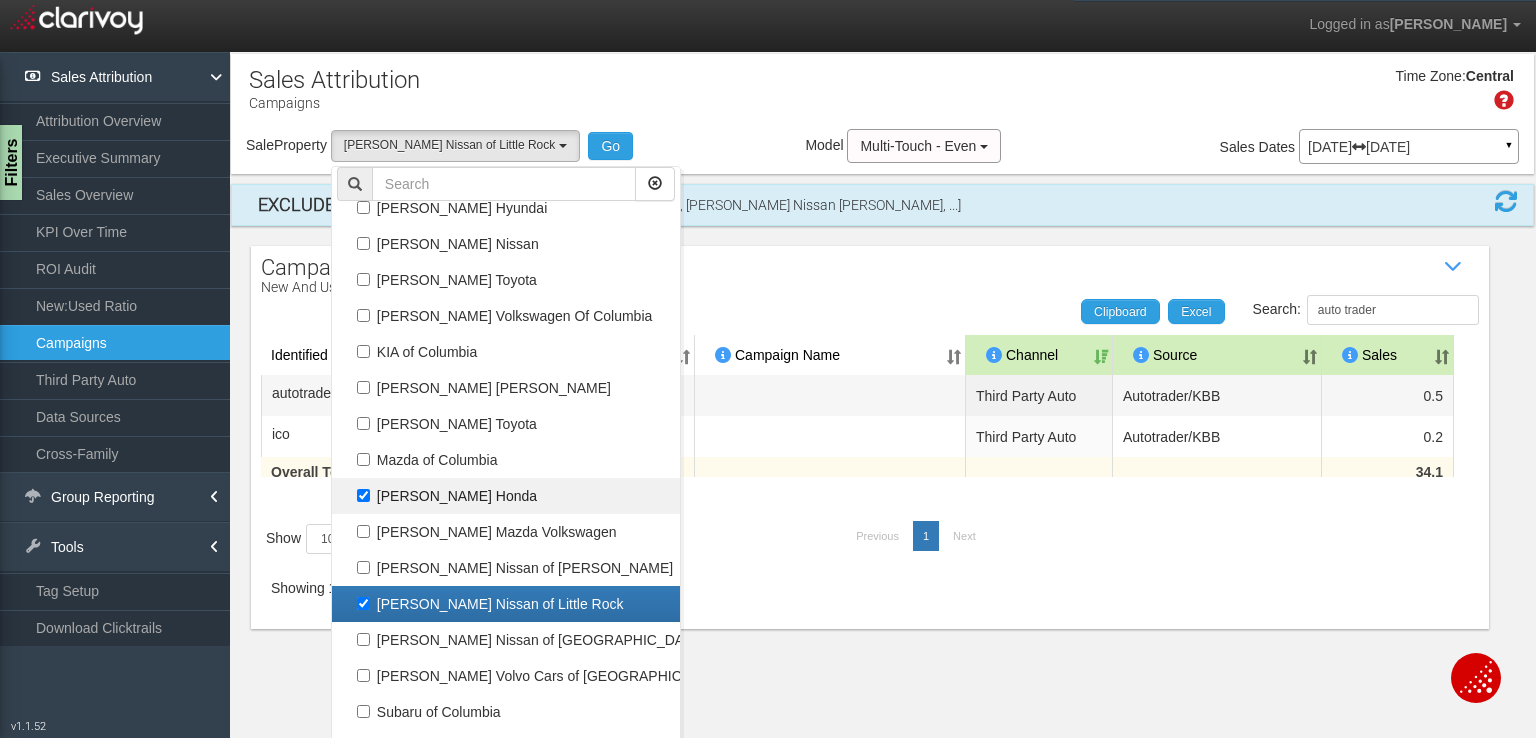 scroll, scrollTop: 463, scrollLeft: 0, axis: vertical 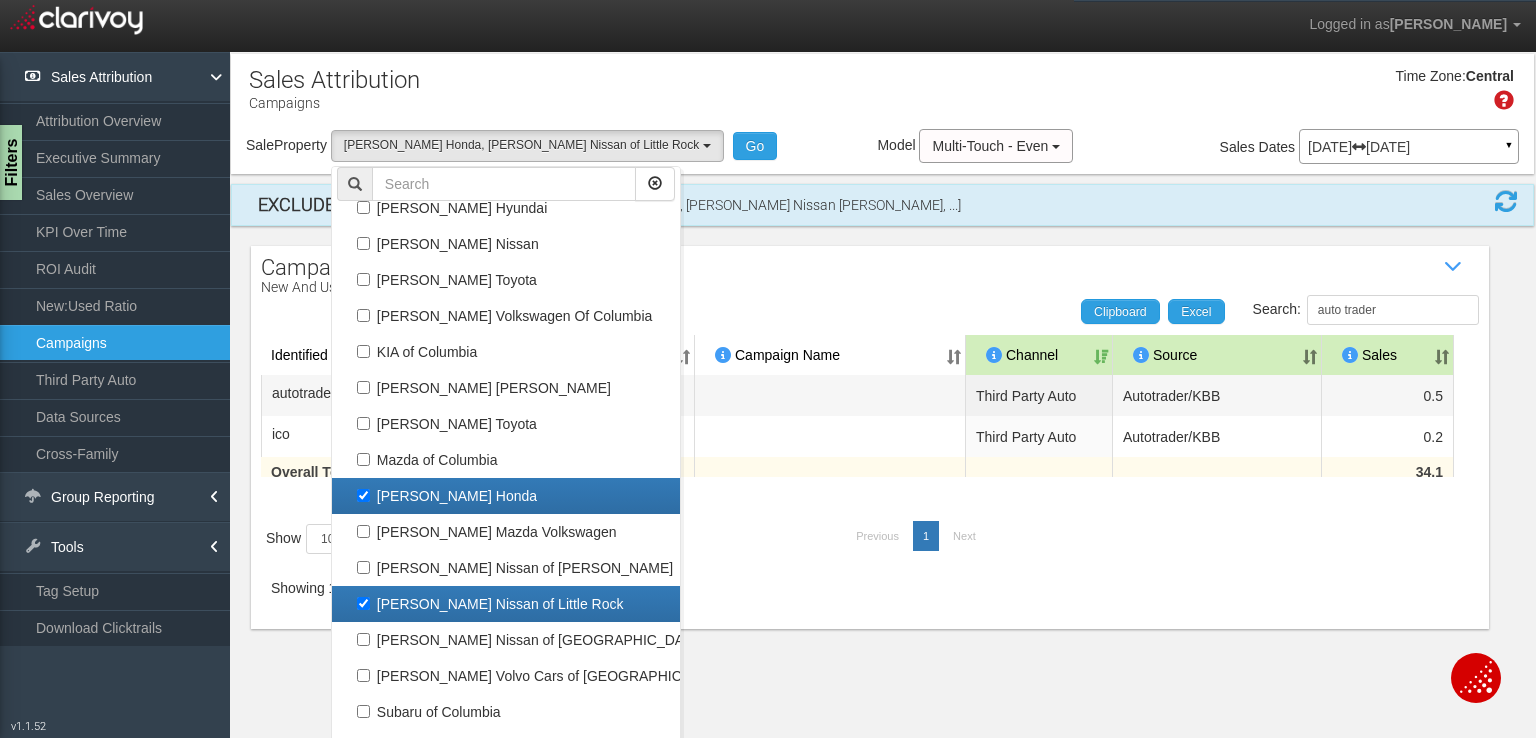 click on "[PERSON_NAME] Nissan of Little Rock" at bounding box center (506, 604) 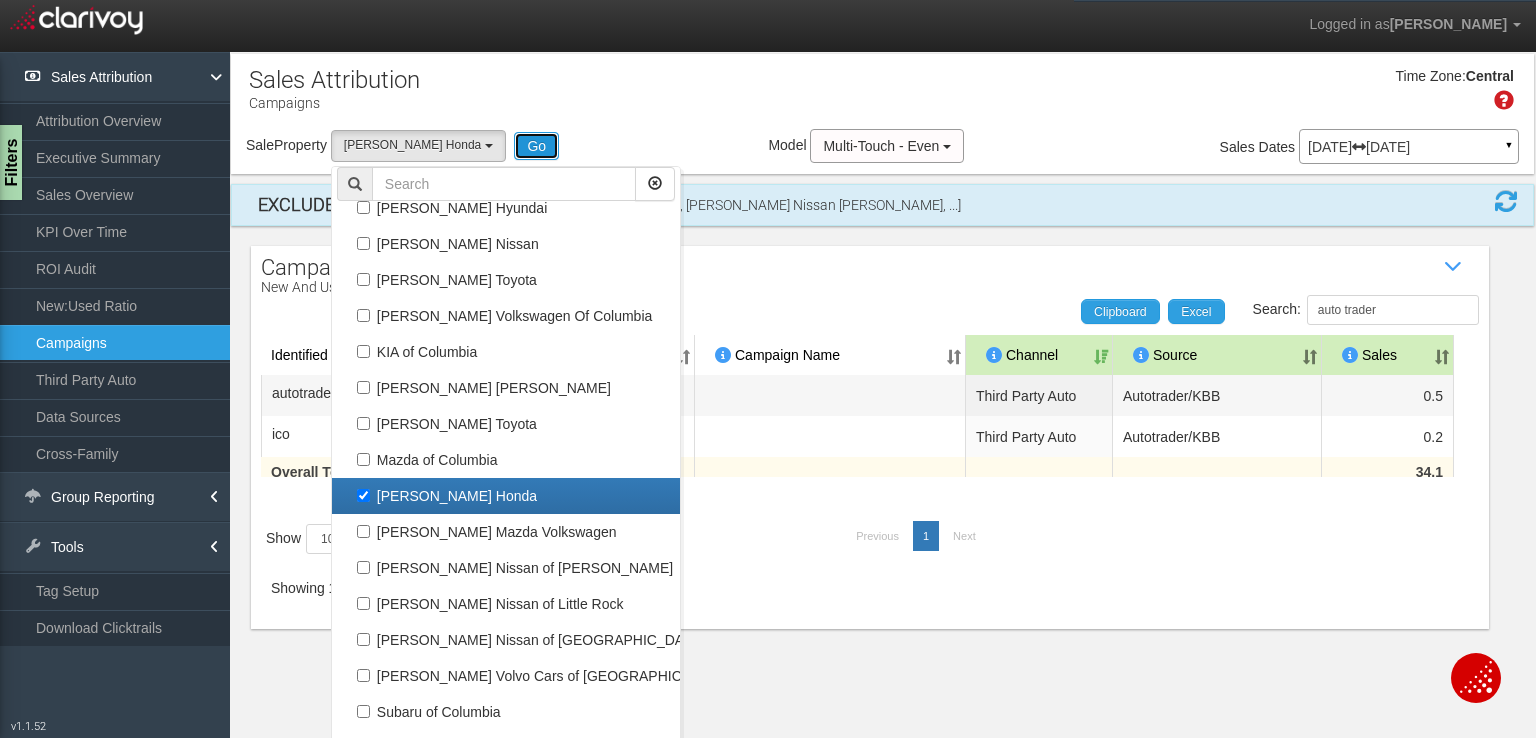 click on "Go" at bounding box center (536, 146) 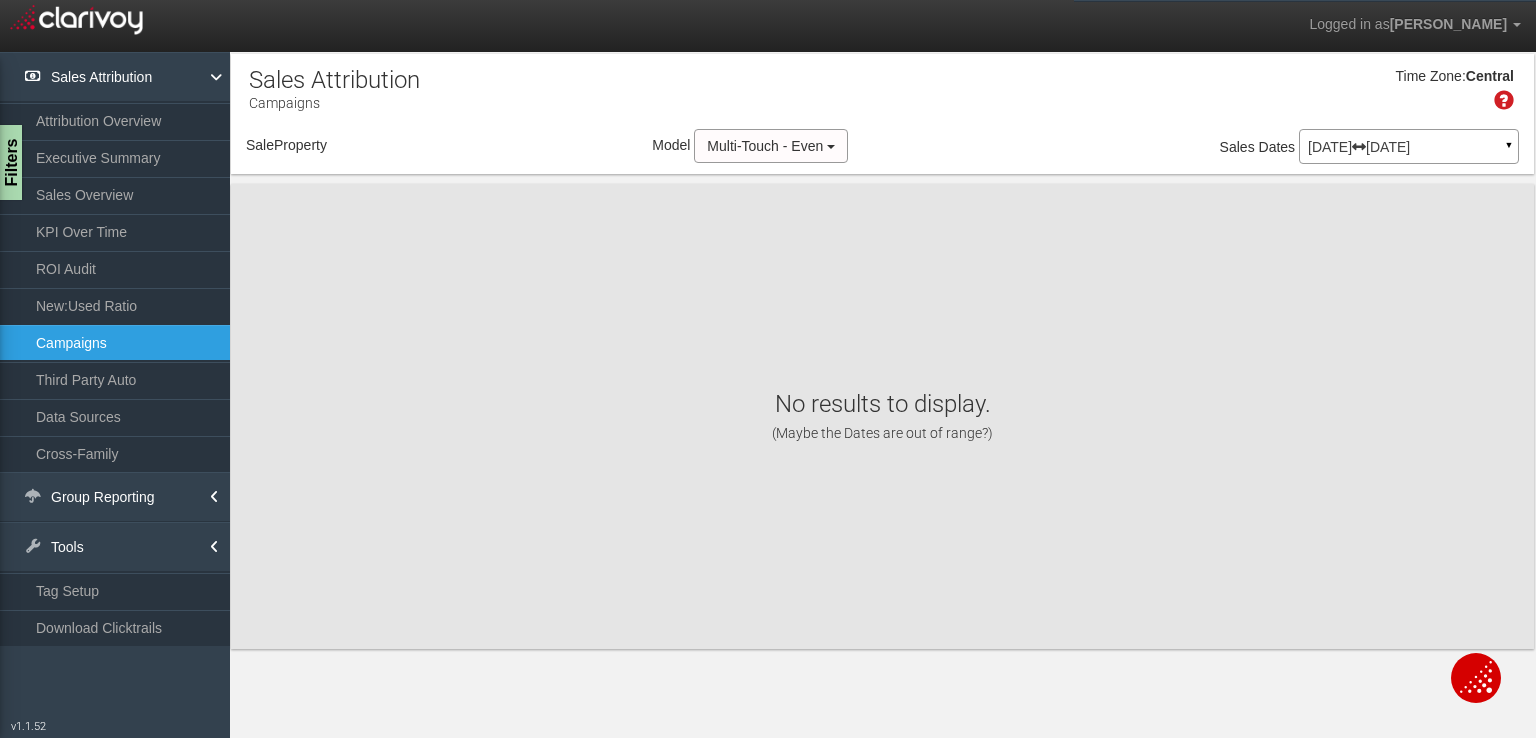 select on "object:1429" 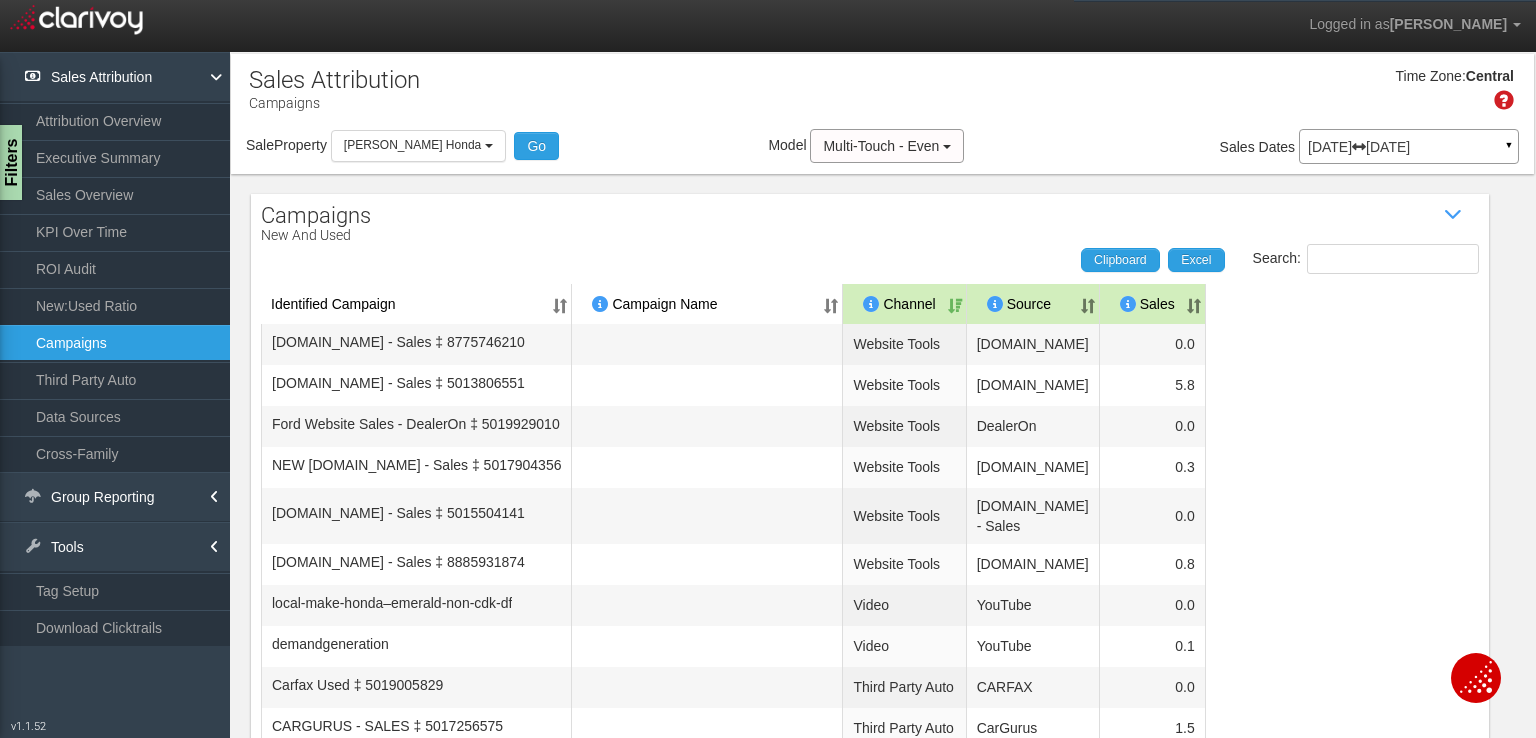 click on "Logged in as  [PERSON_NAME]
Edit Profile
Change Password
Signout" at bounding box center [768, 26] 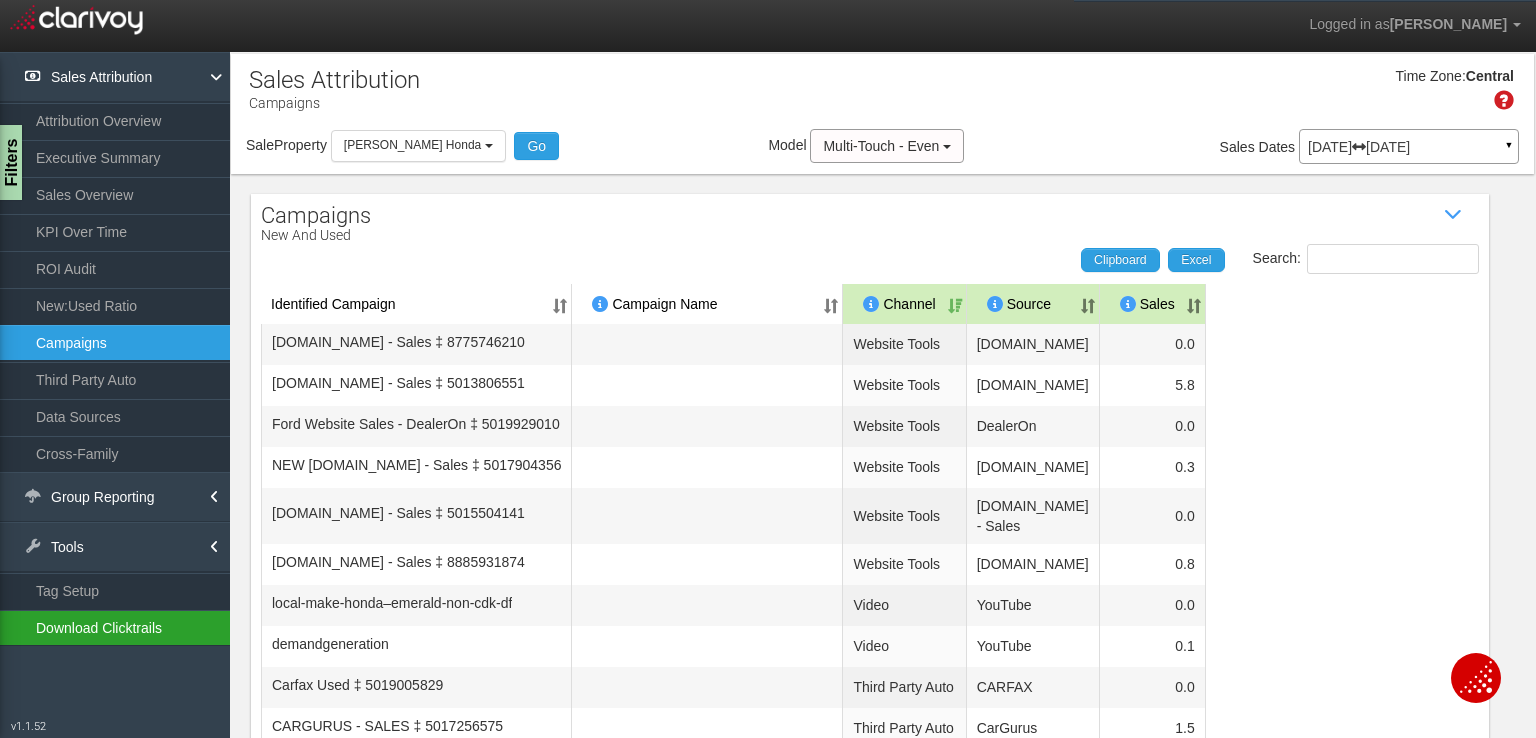 click on "Download Clicktrails" at bounding box center (115, 628) 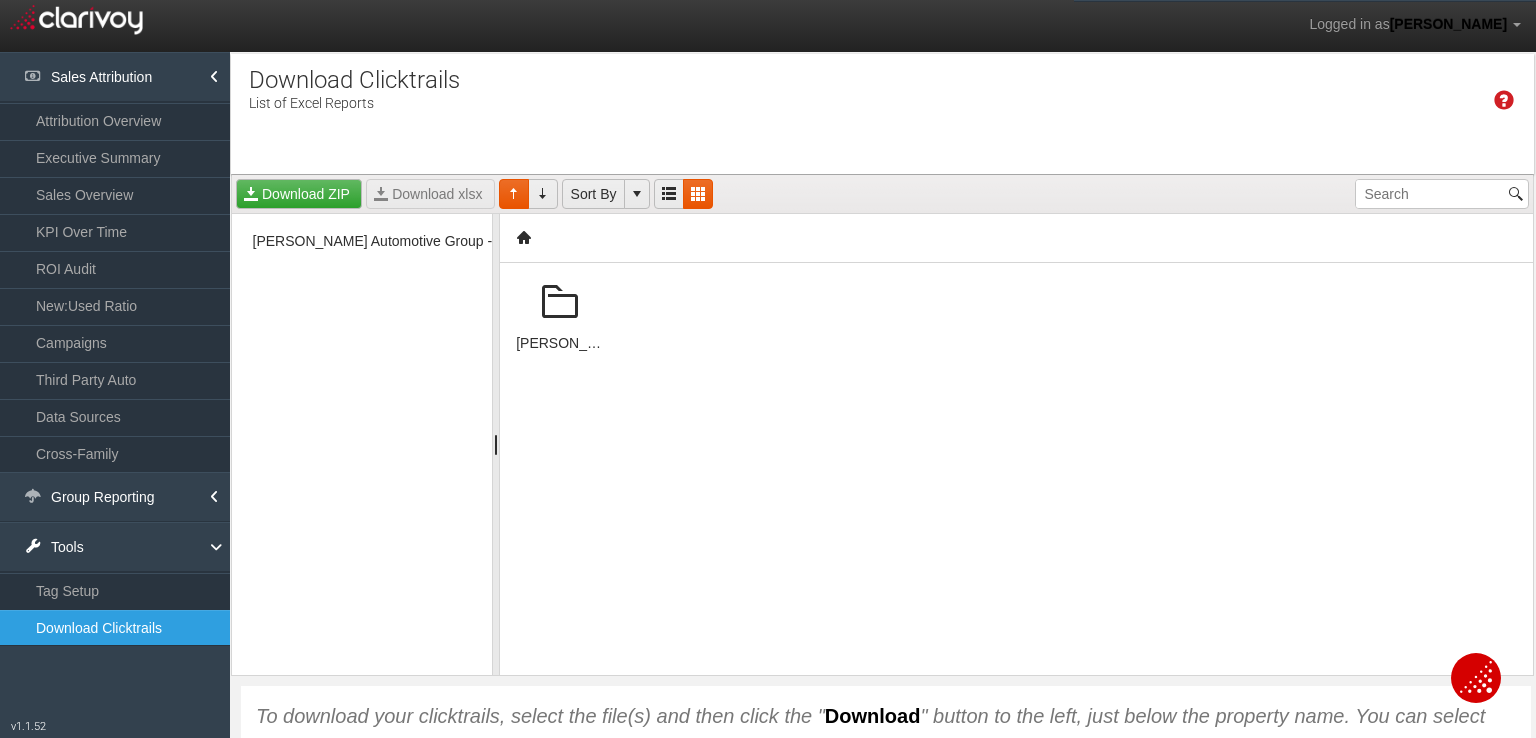 click at bounding box center [560, 303] 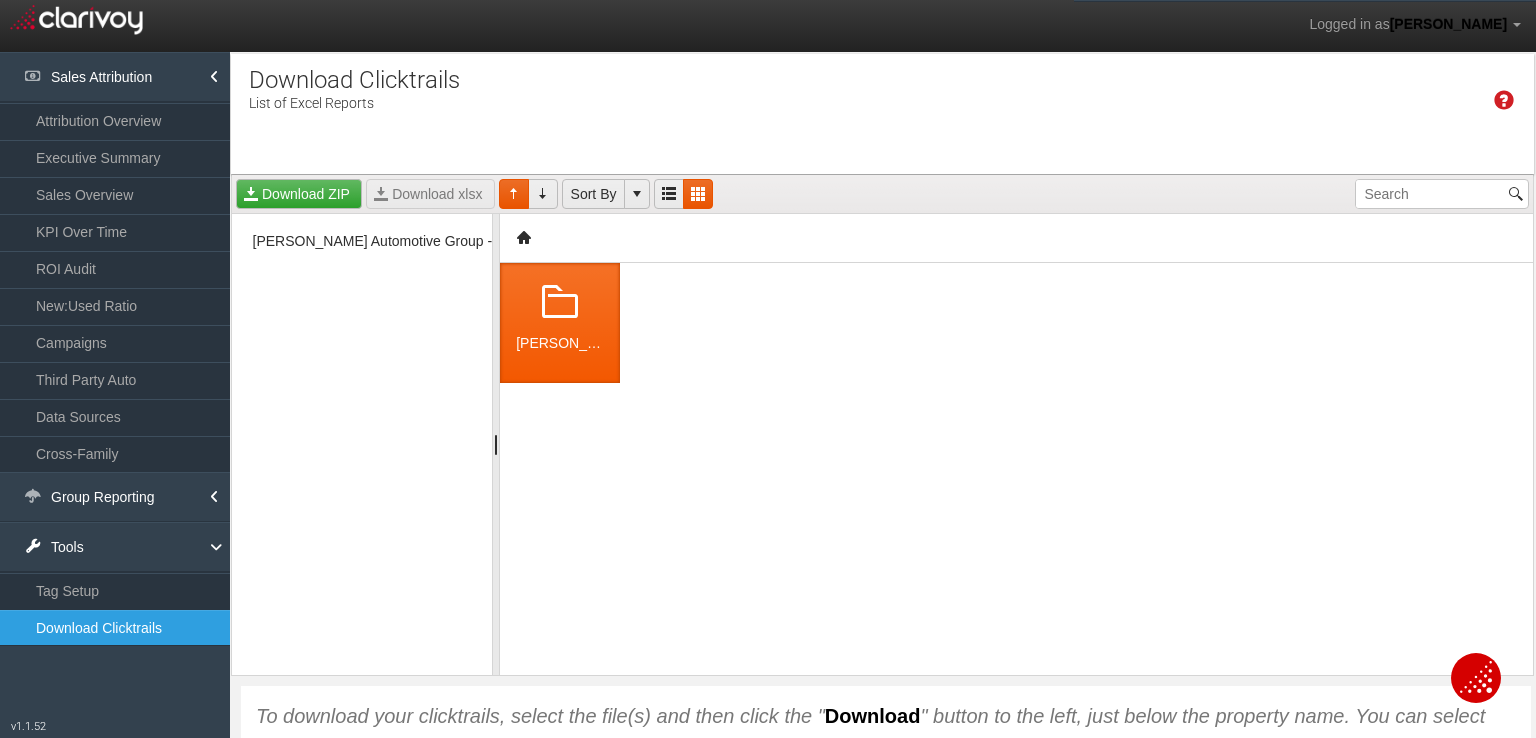 click at bounding box center (560, 303) 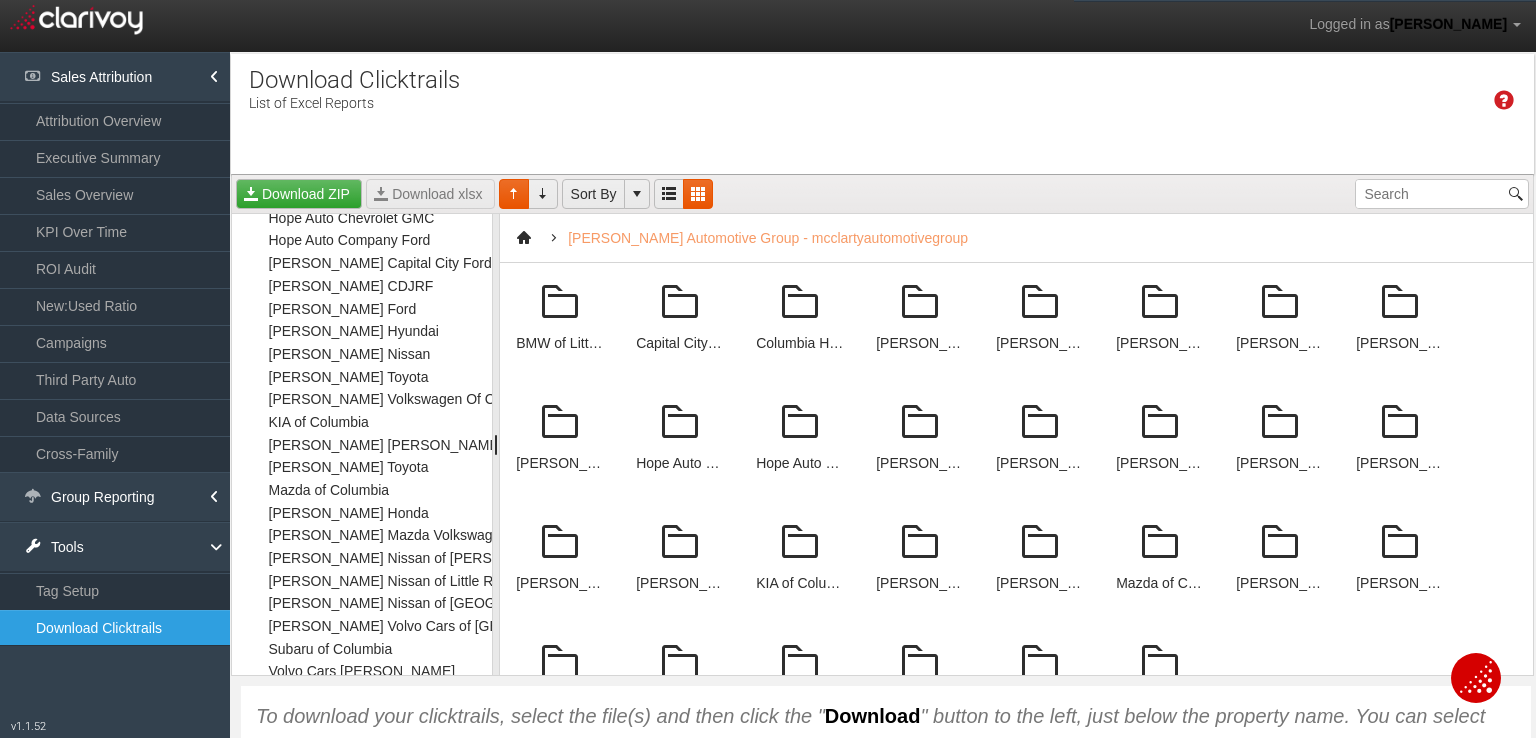 scroll, scrollTop: 277, scrollLeft: 0, axis: vertical 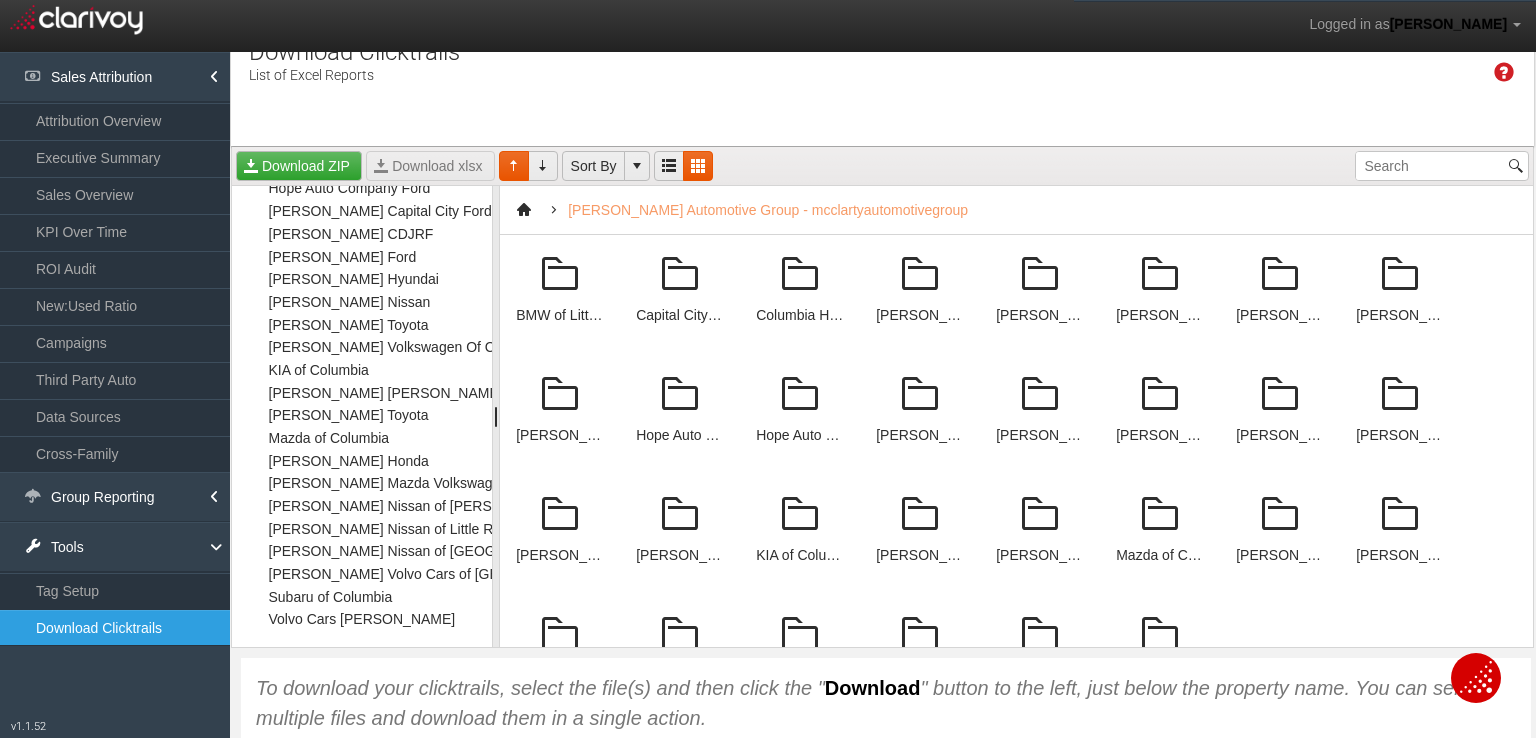 click on "[PERSON_NAME] Honda" at bounding box center [370, 461] 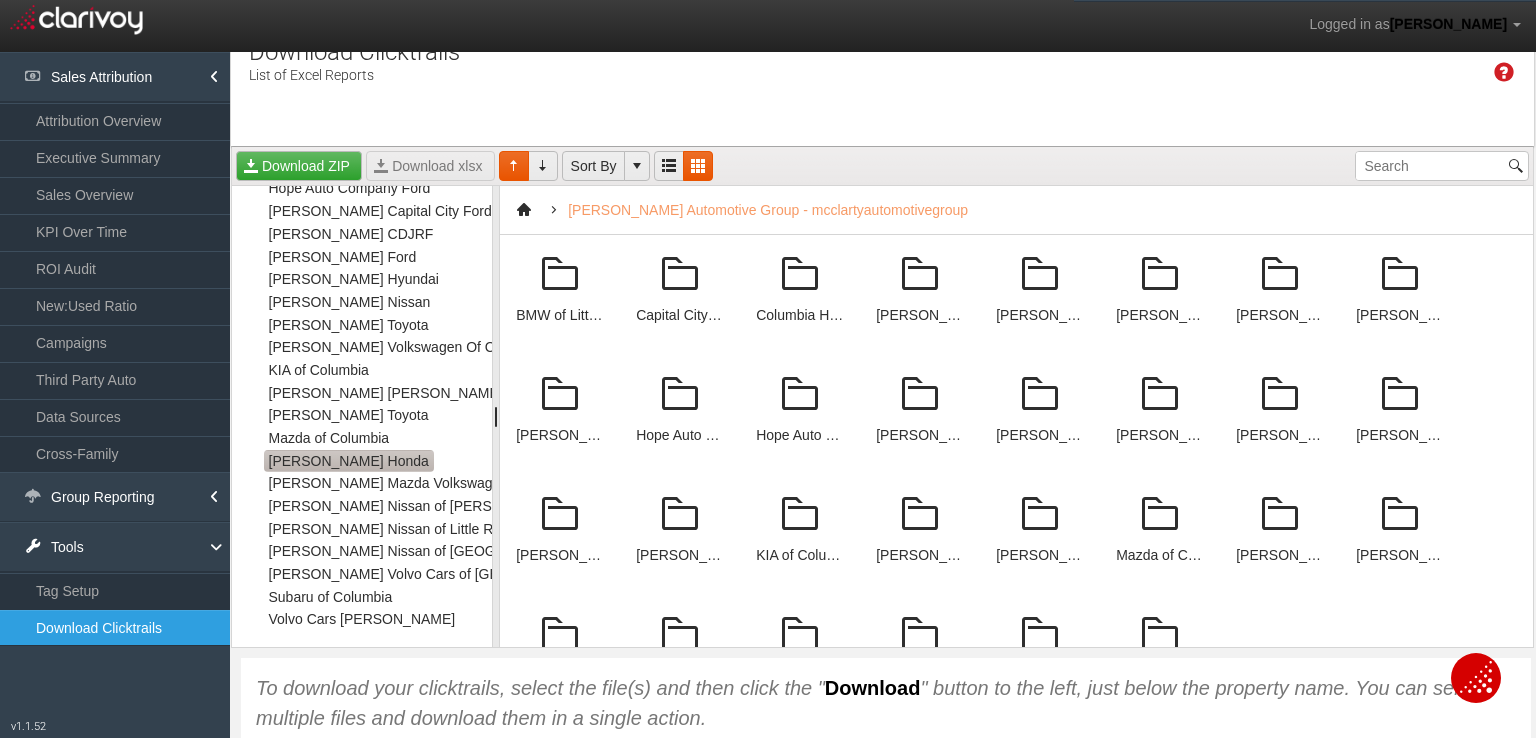 click on "[PERSON_NAME] Honda" at bounding box center [349, 461] 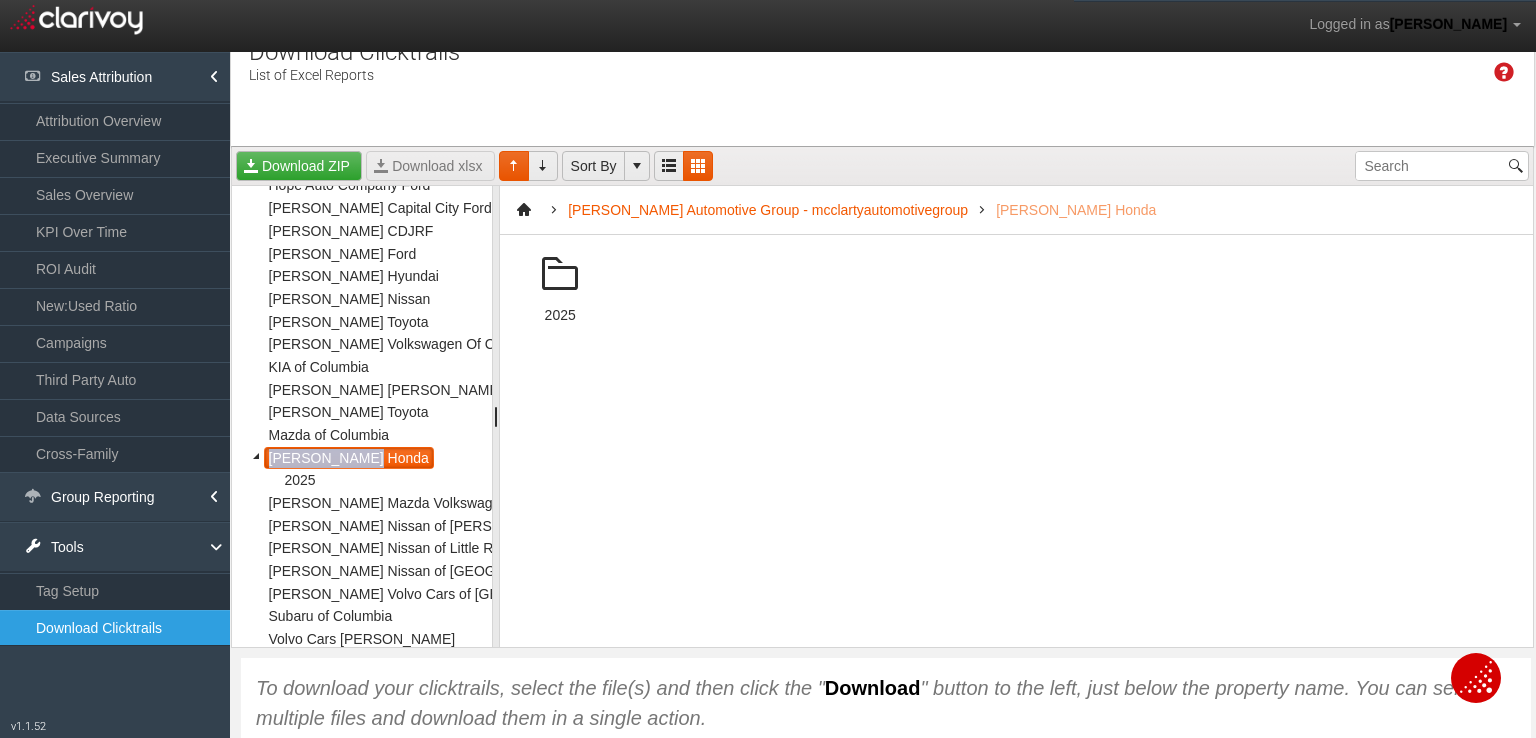 click on "[PERSON_NAME] Honda" at bounding box center (349, 458) 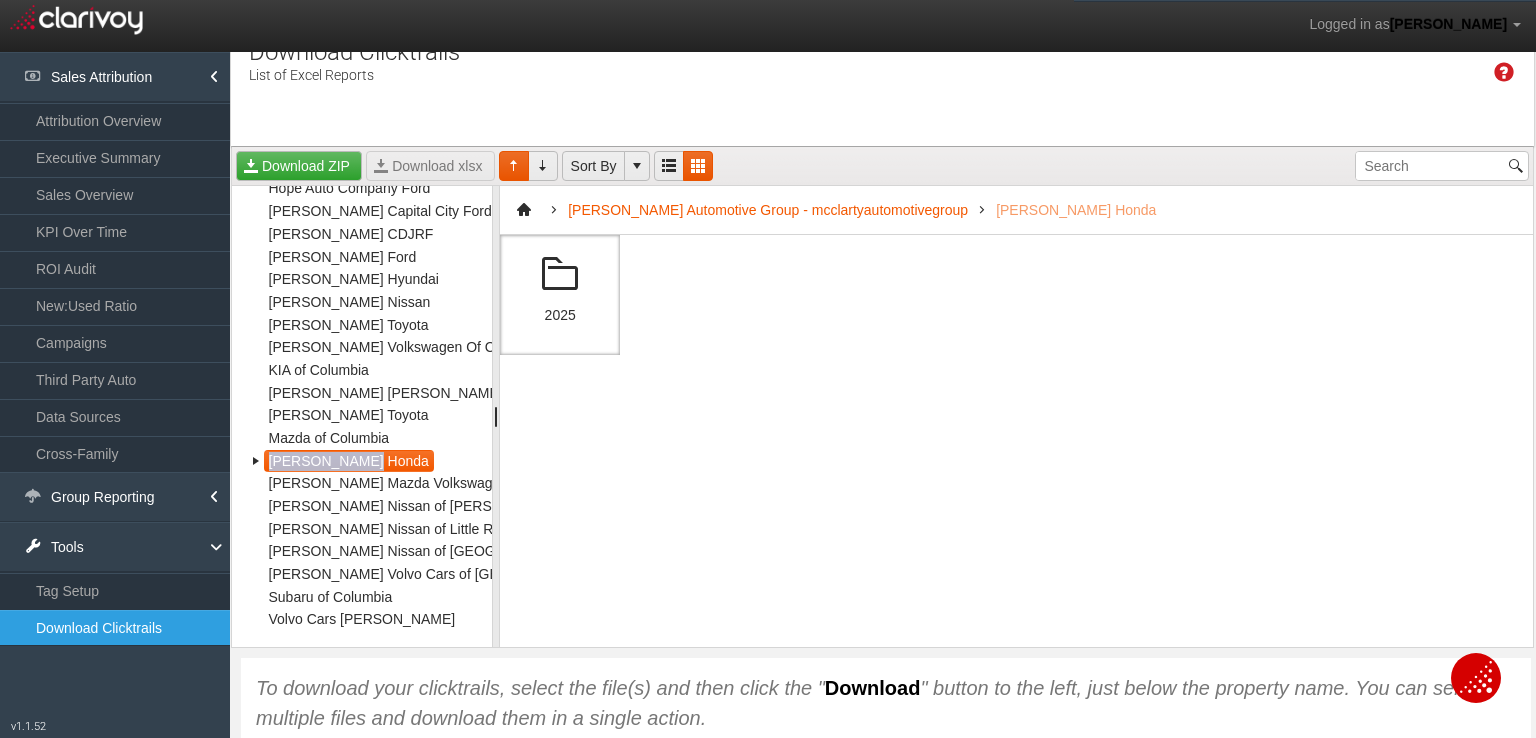 click at bounding box center (560, 275) 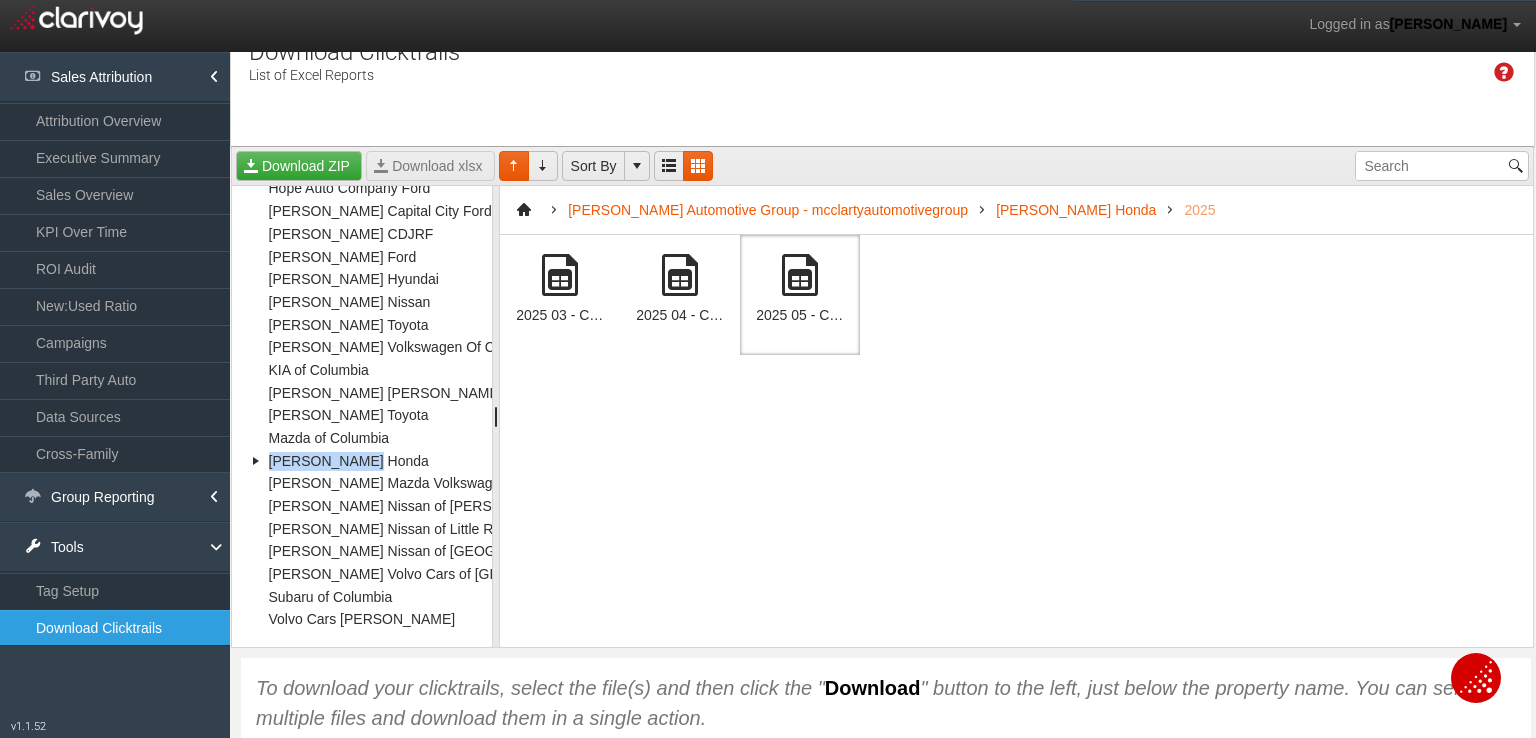 click at bounding box center [800, 275] 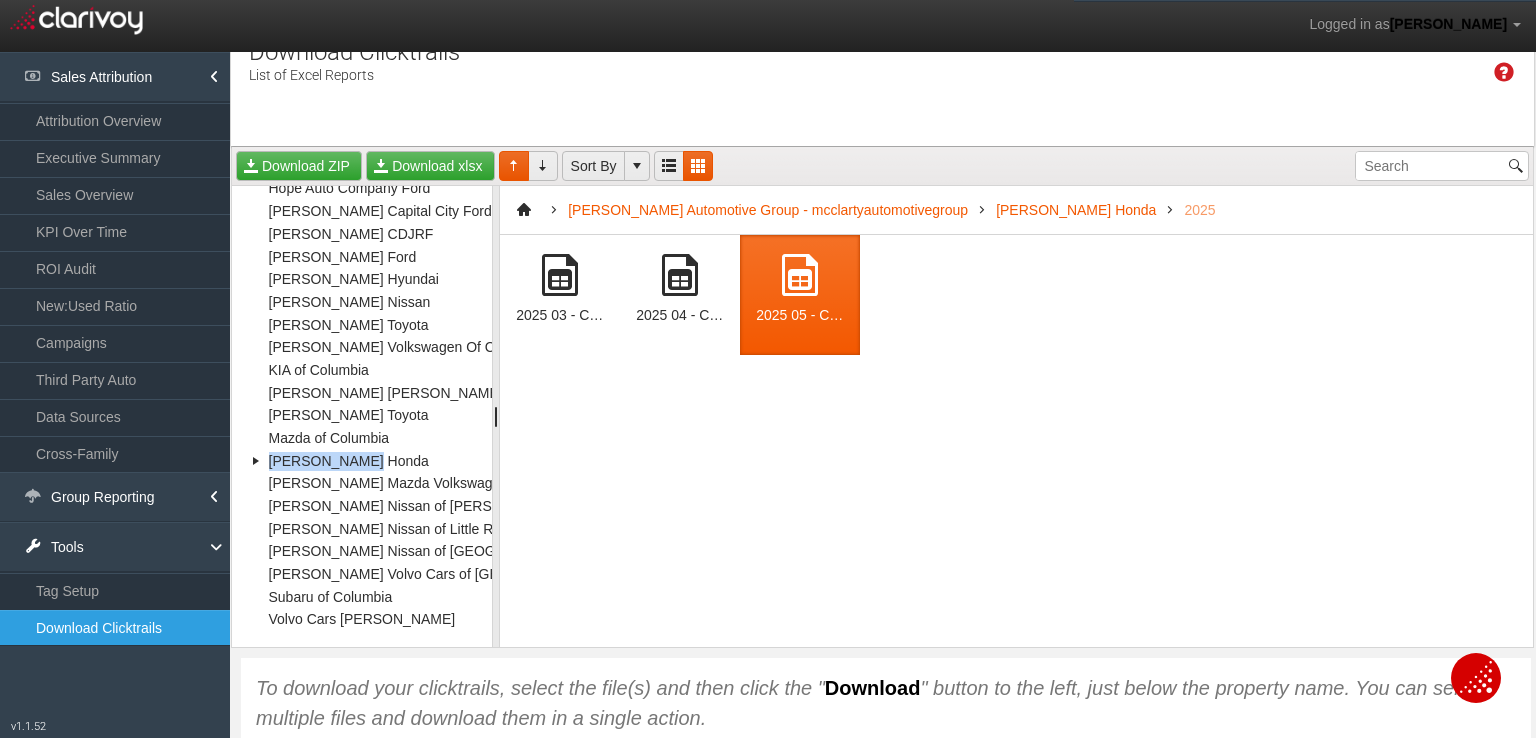 click at bounding box center (800, 275) 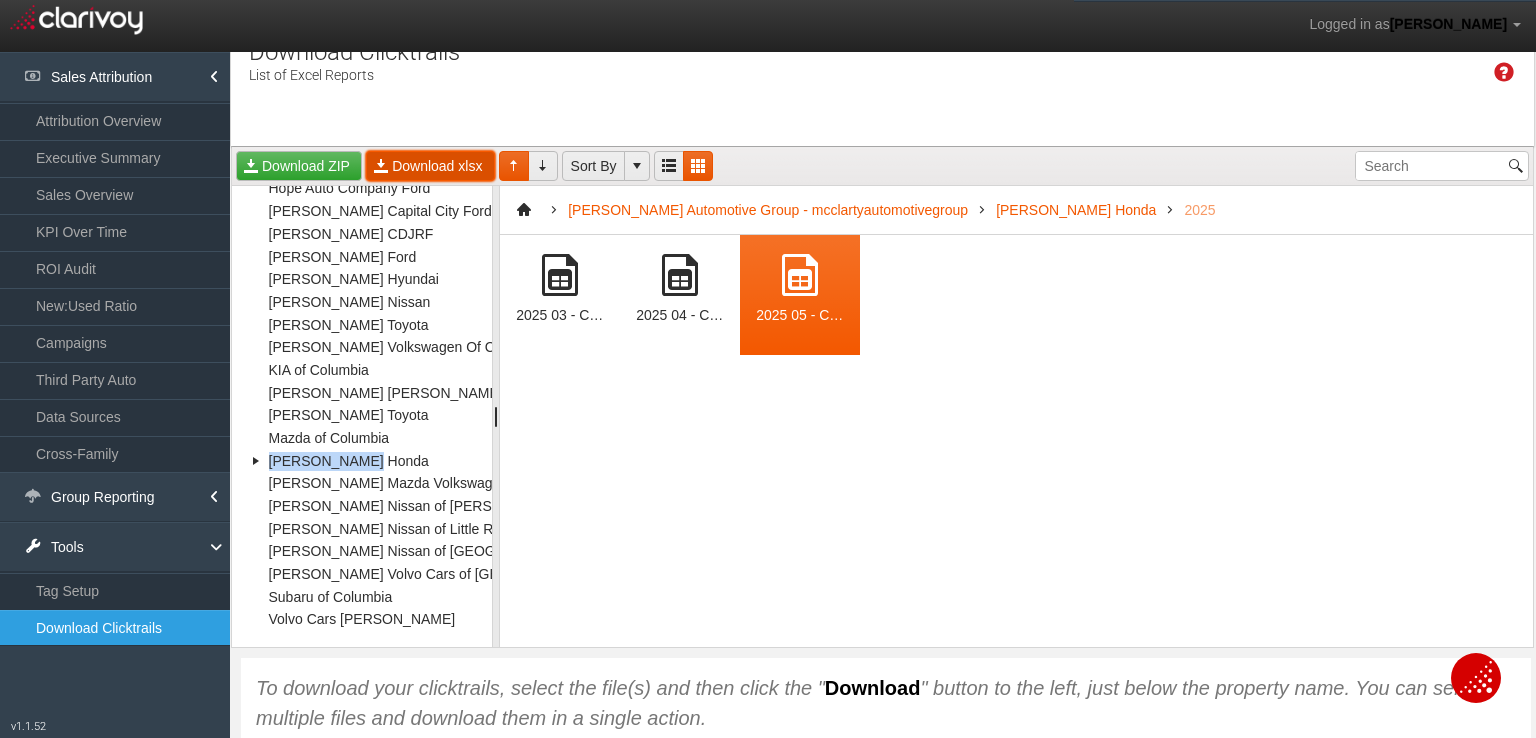 click on "Download xlsx" at bounding box center (430, 166) 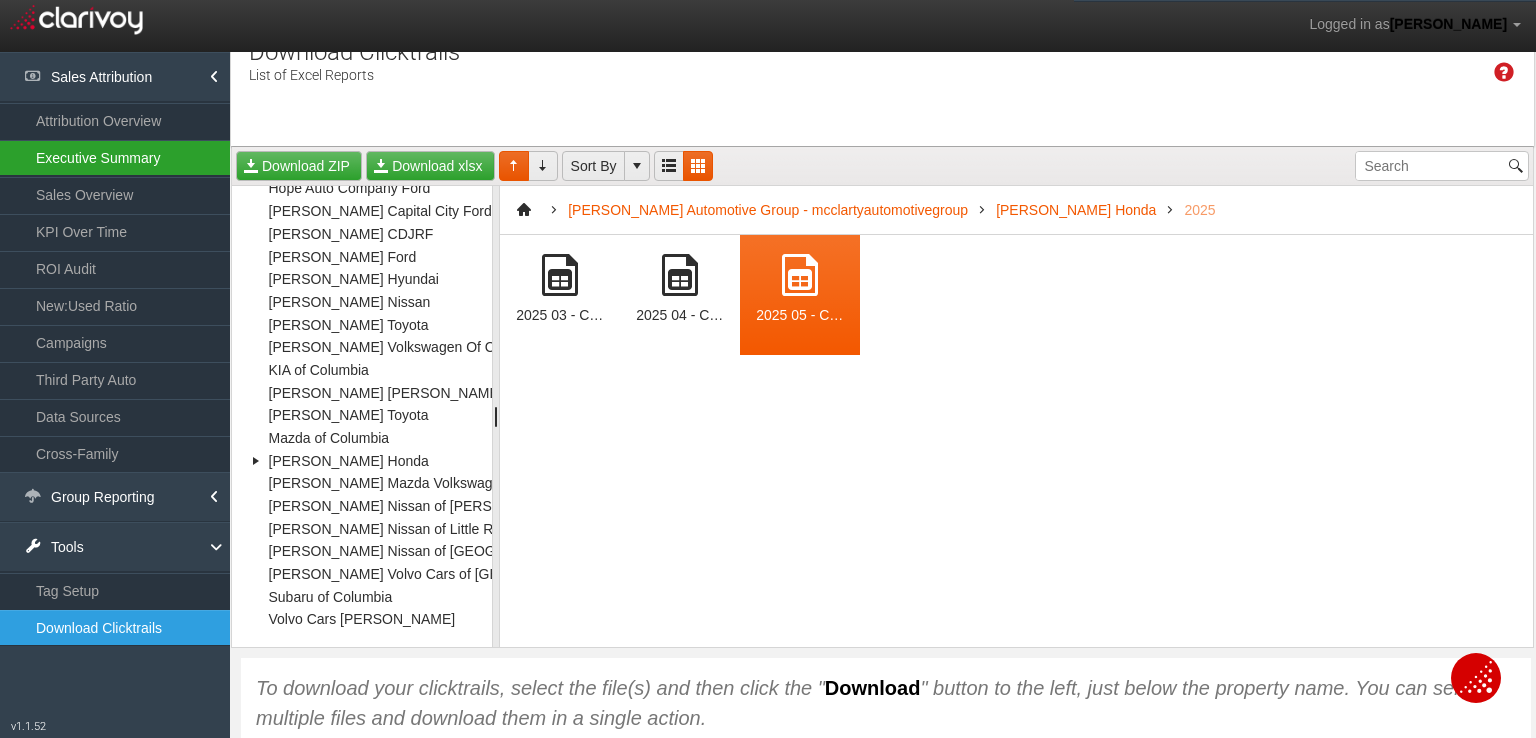 click on "Executive Summary" at bounding box center (115, 158) 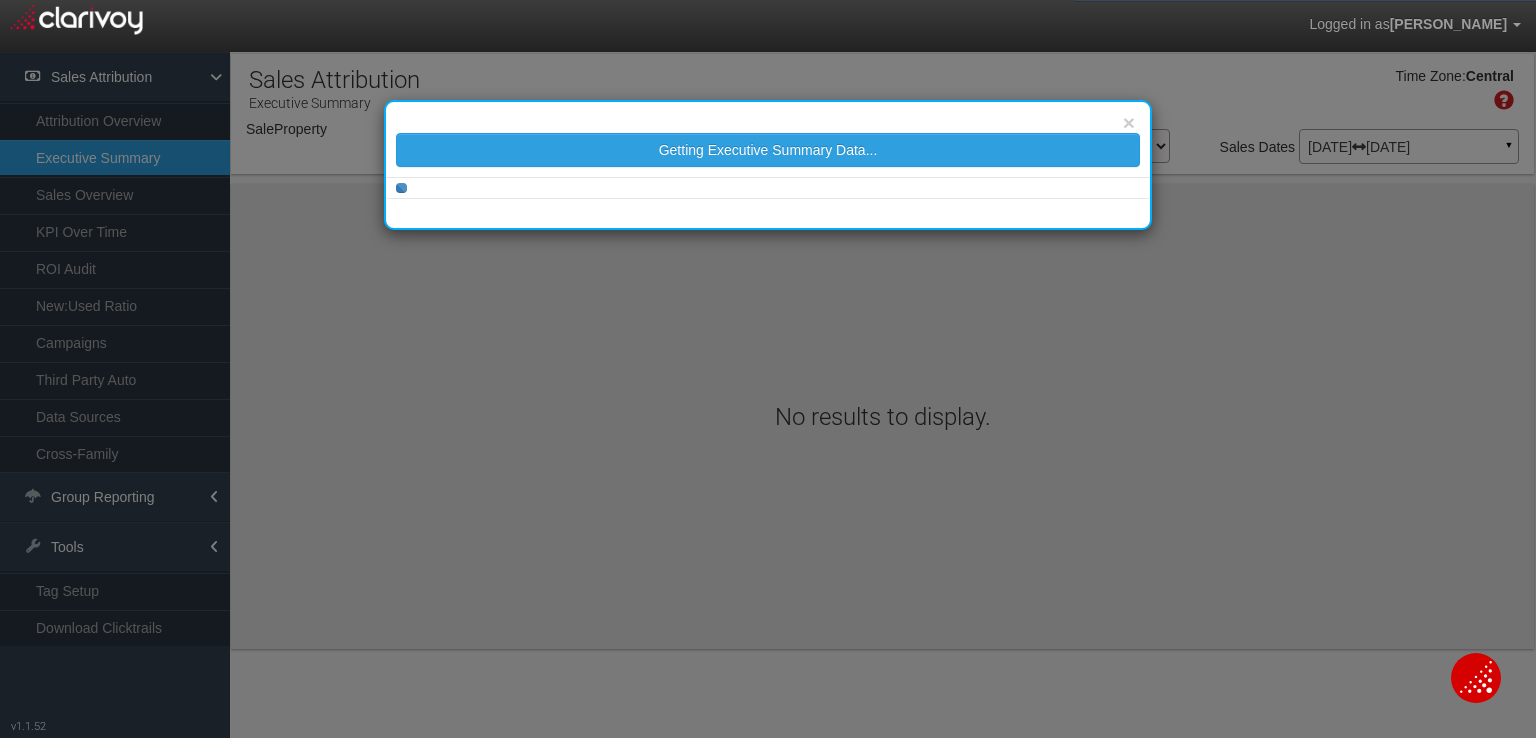 scroll, scrollTop: 0, scrollLeft: 0, axis: both 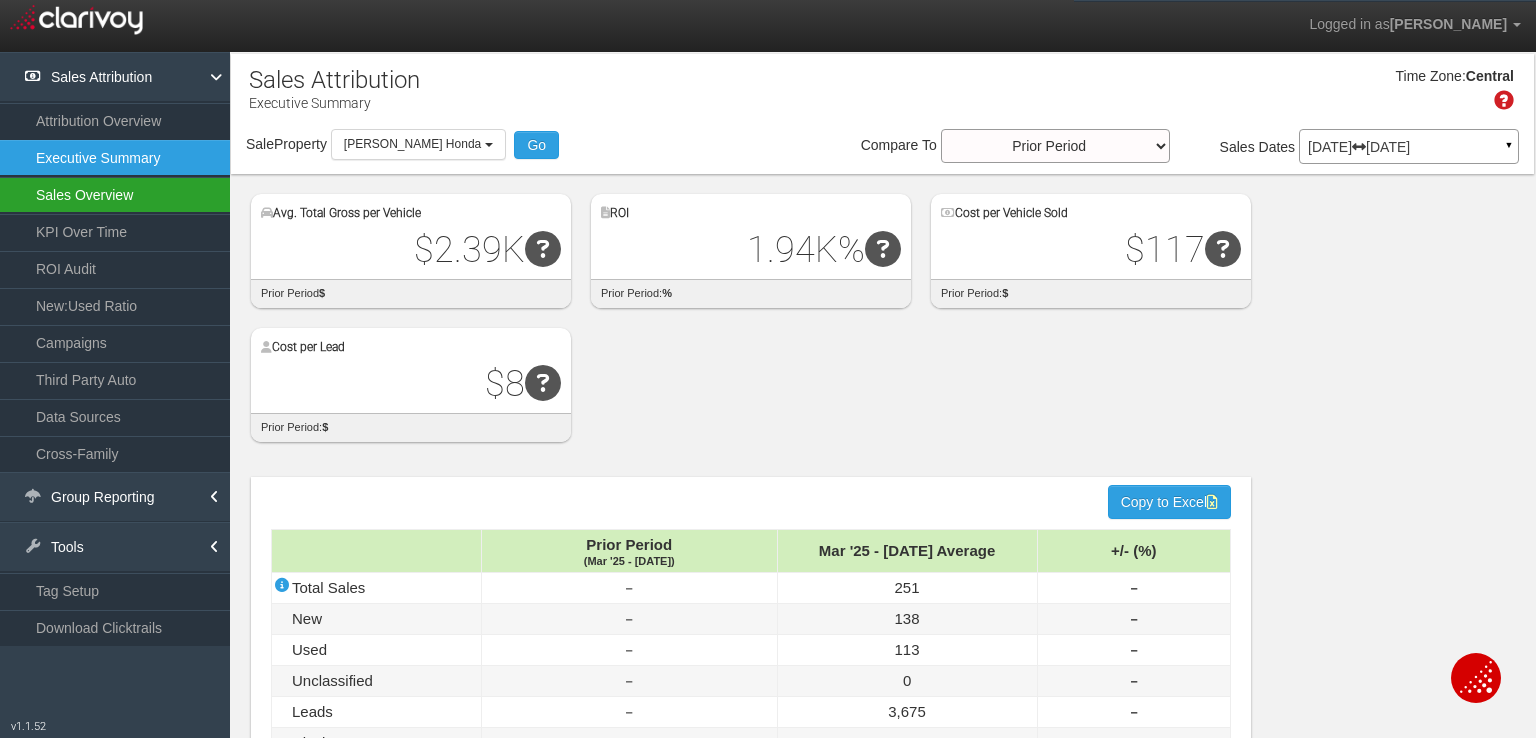 click on "Sales Overview" at bounding box center (115, 195) 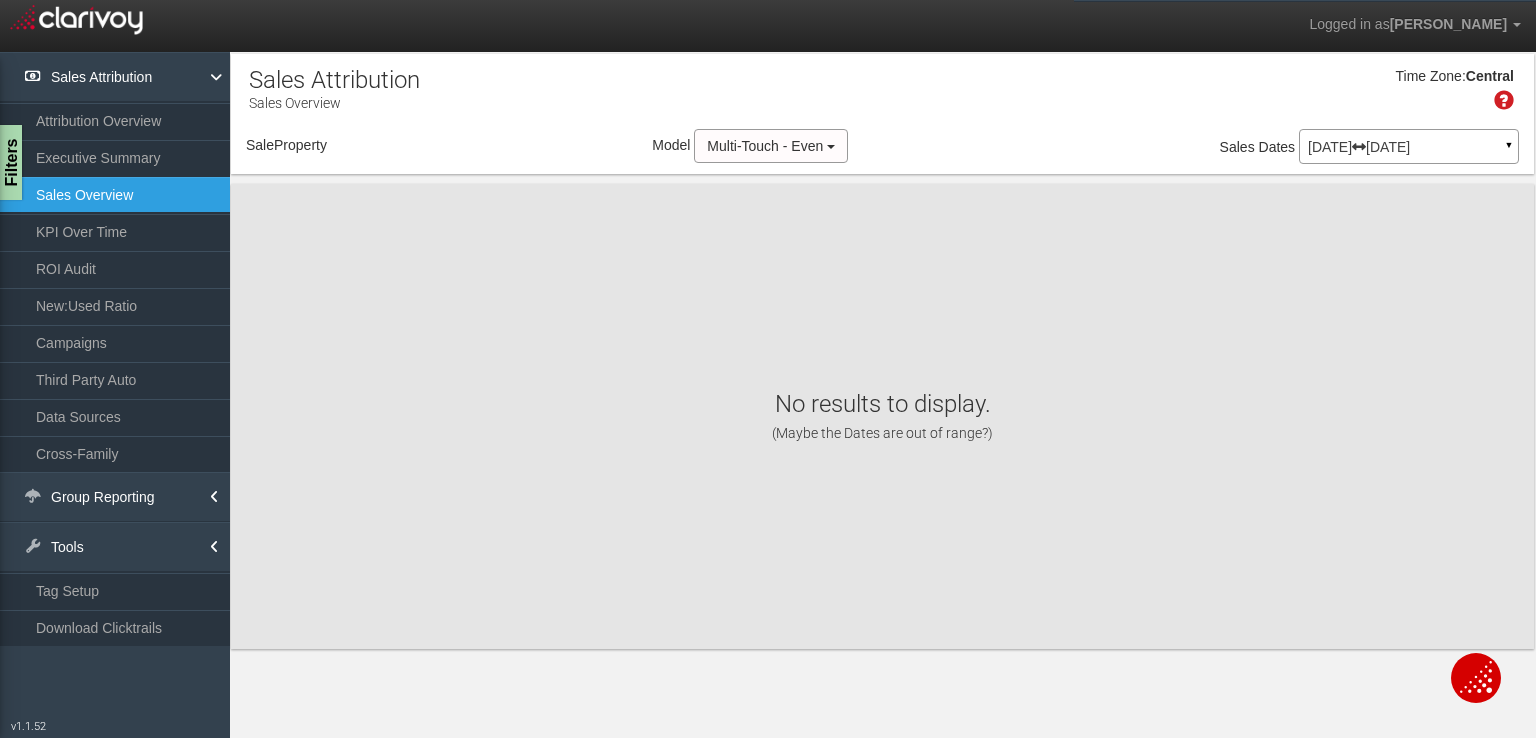 select on "object:1618" 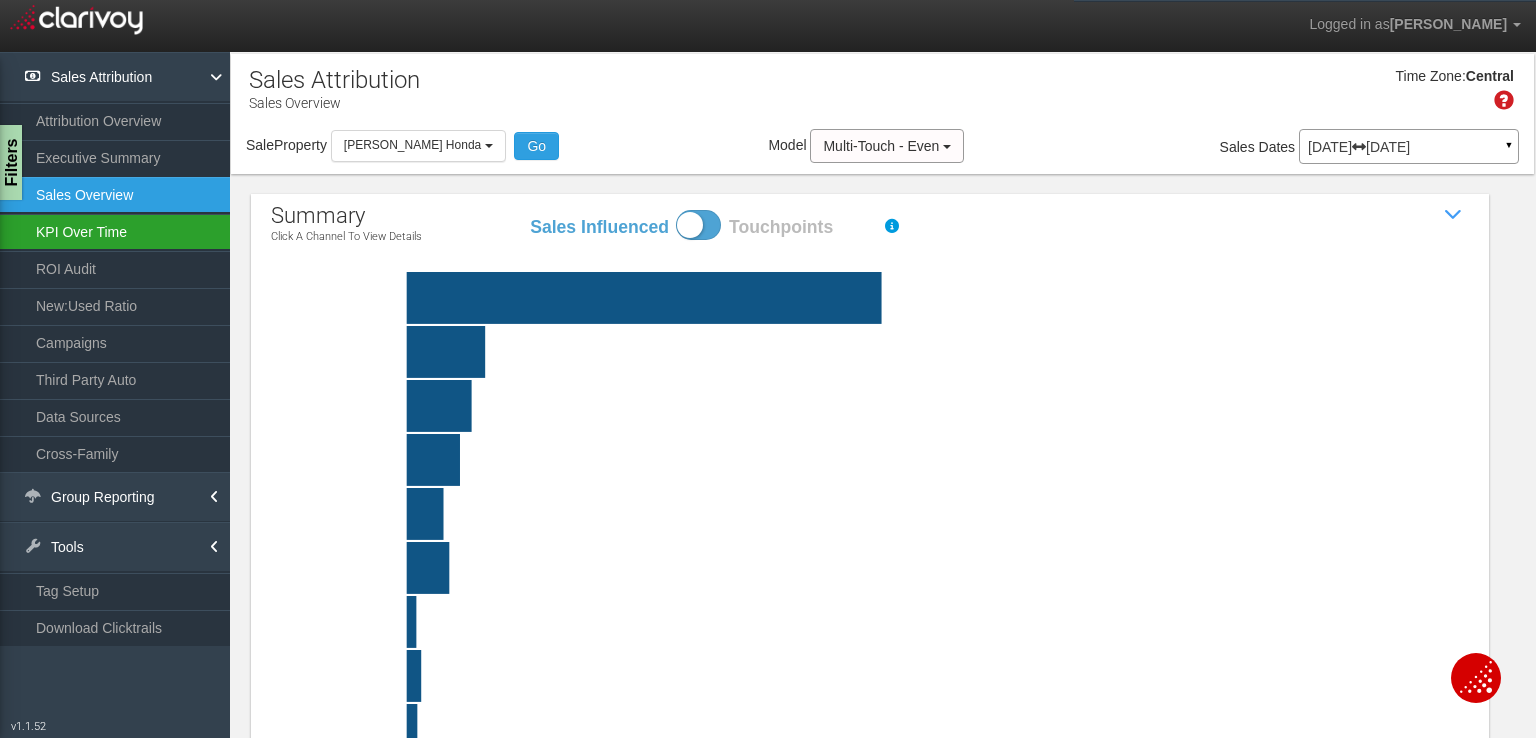 click on "KPI Over Time" at bounding box center (115, 232) 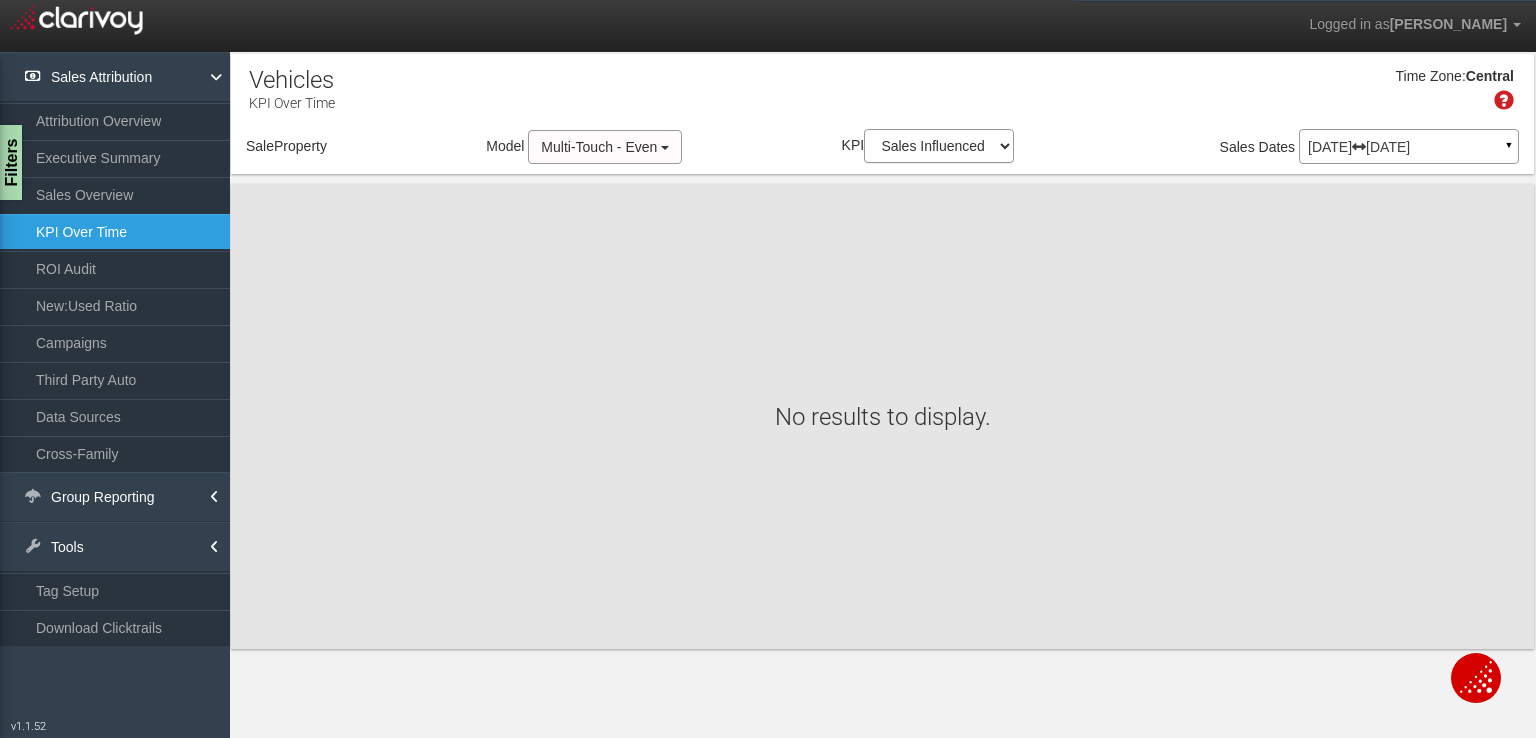 select on "object:1685" 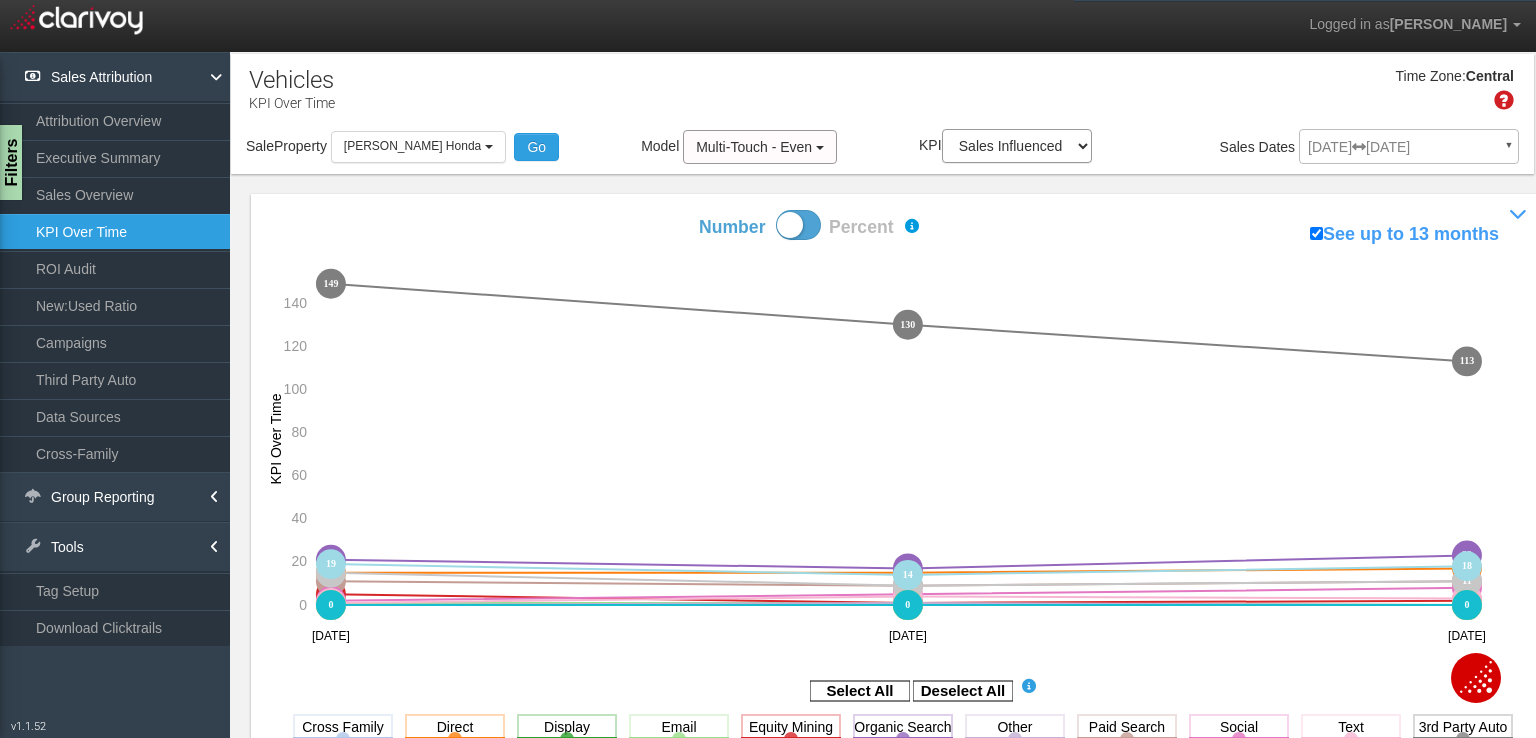 scroll, scrollTop: 0, scrollLeft: 0, axis: both 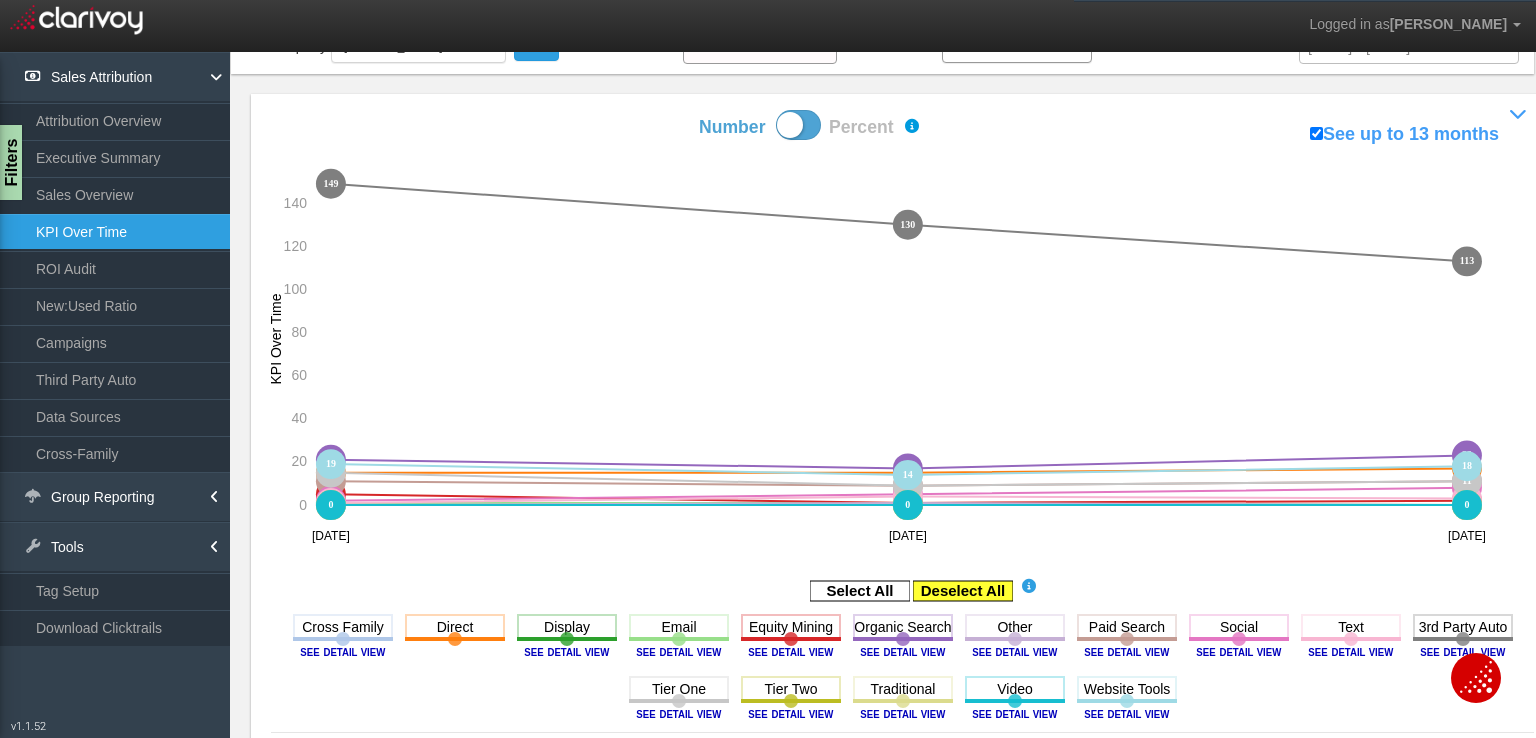 click 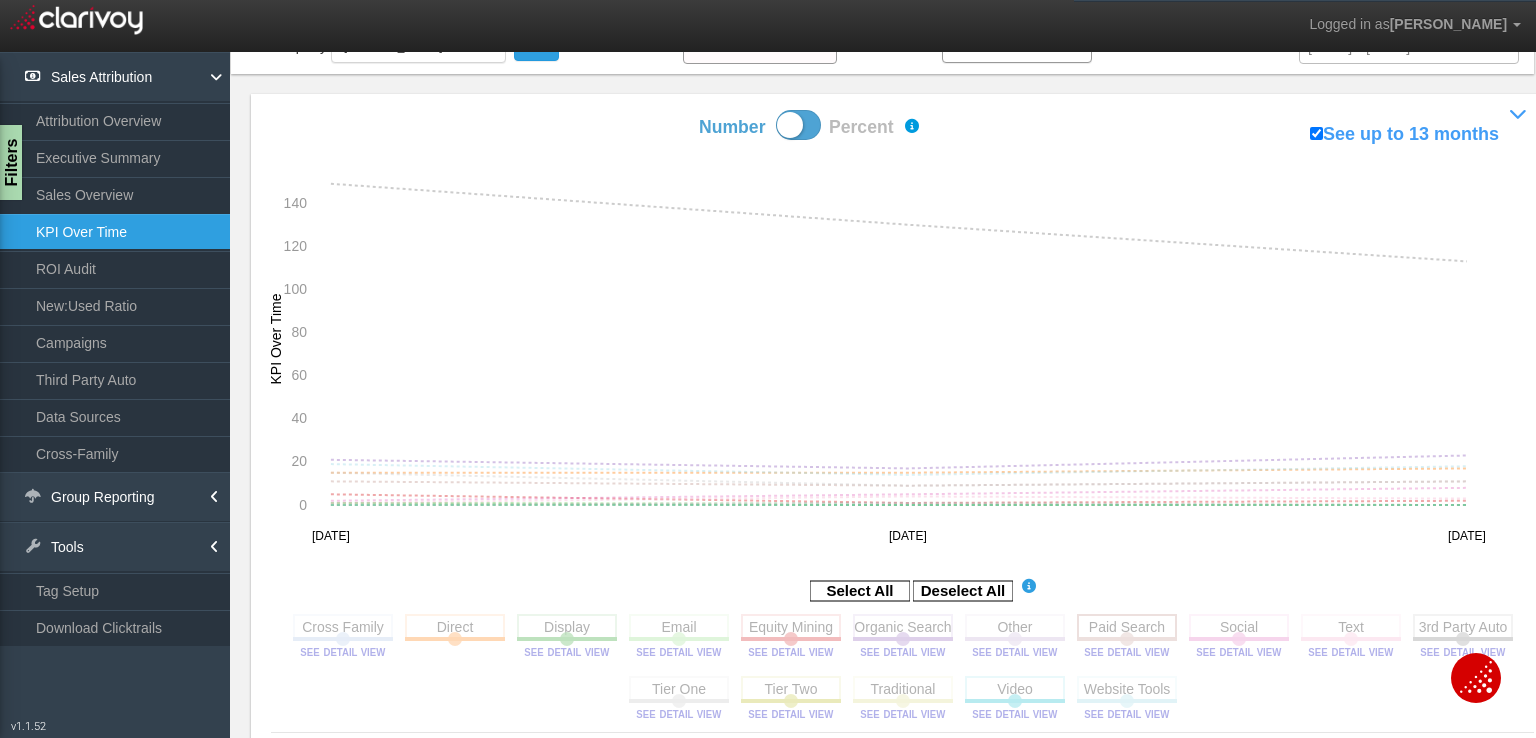 click 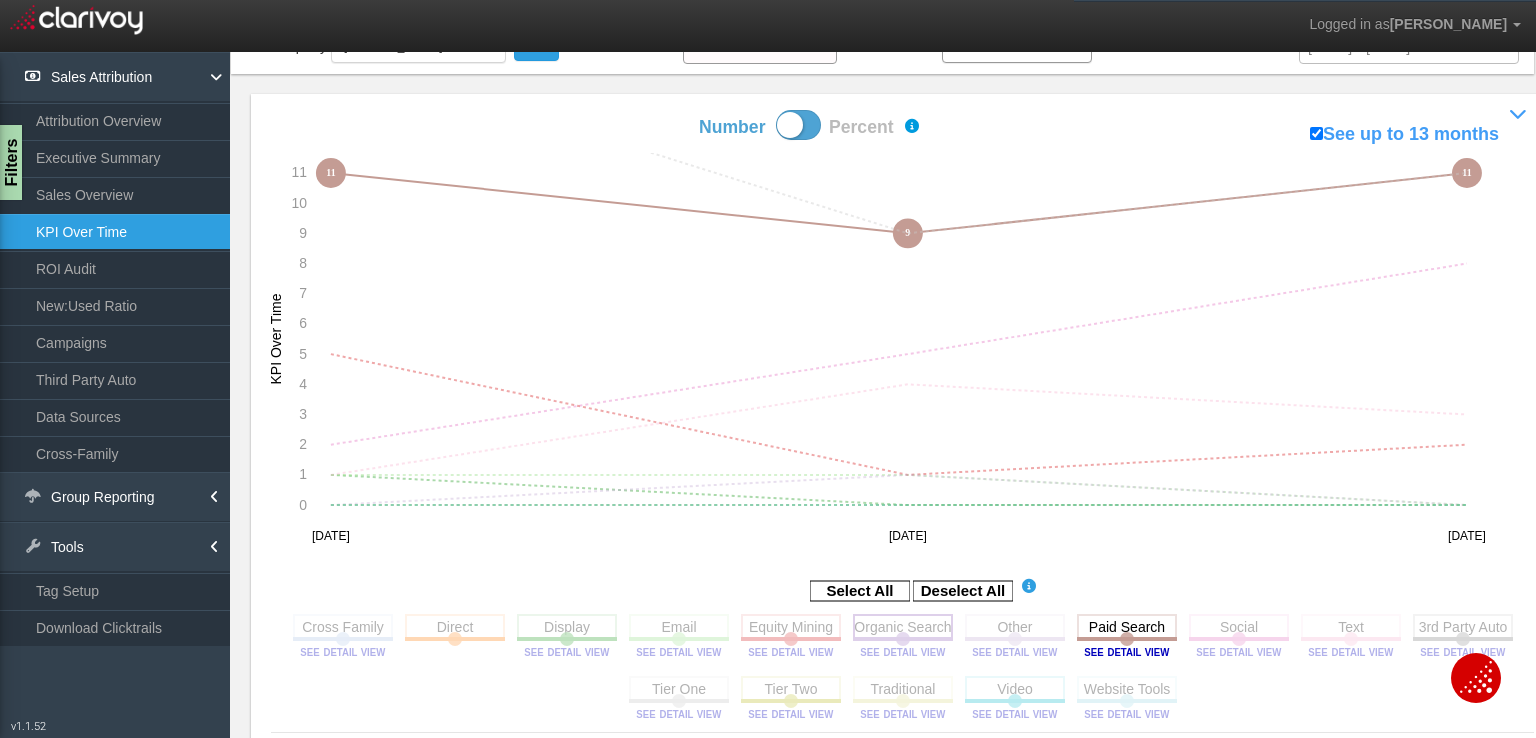 click 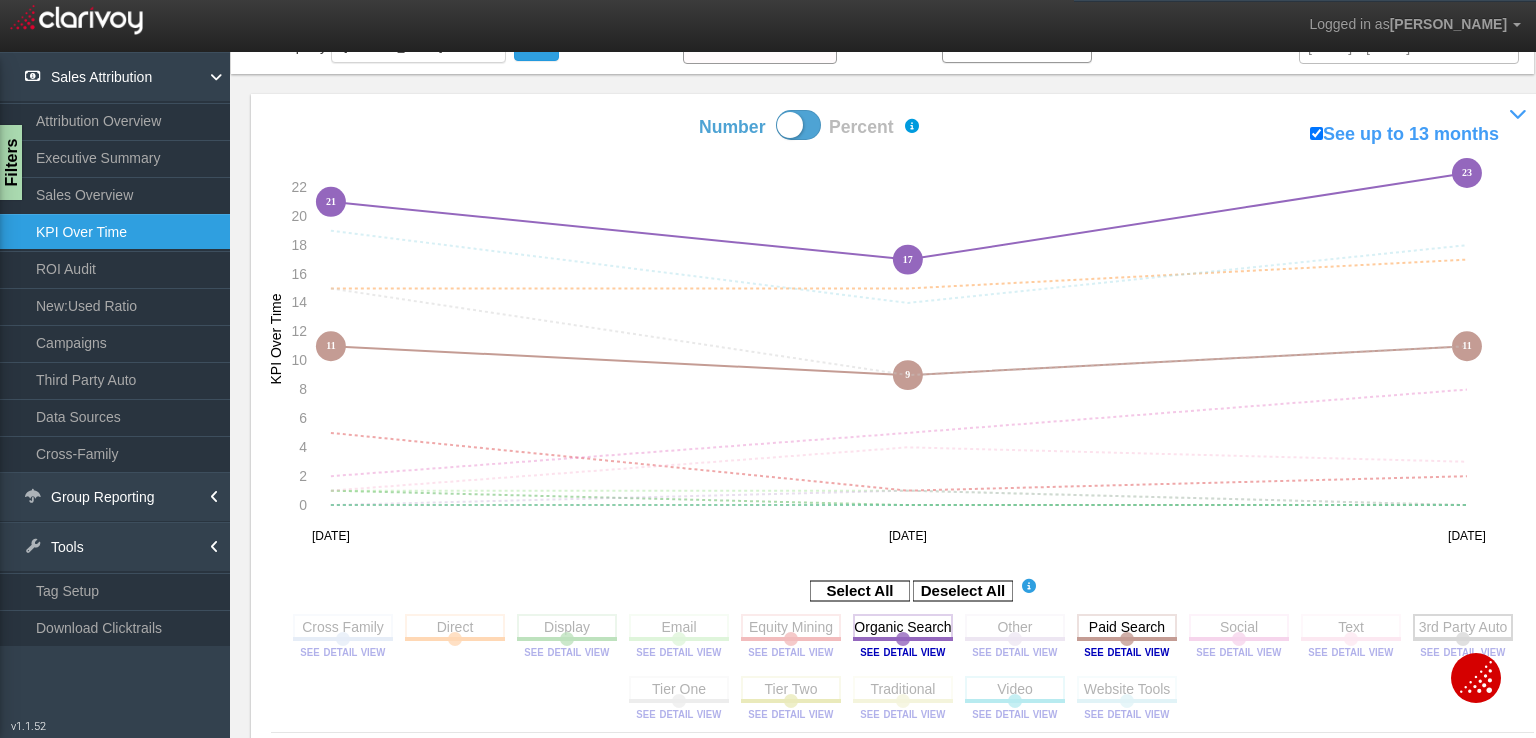 click 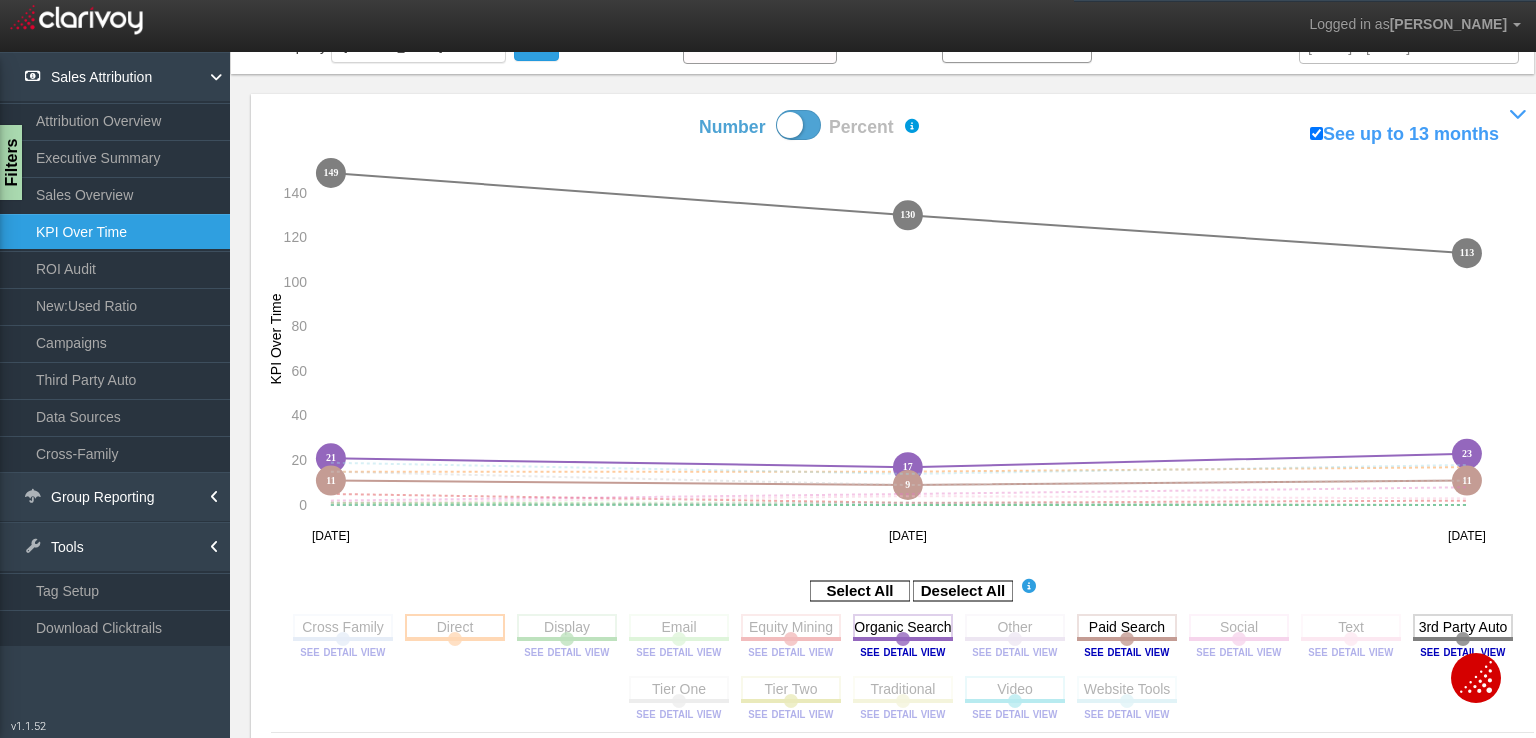 click 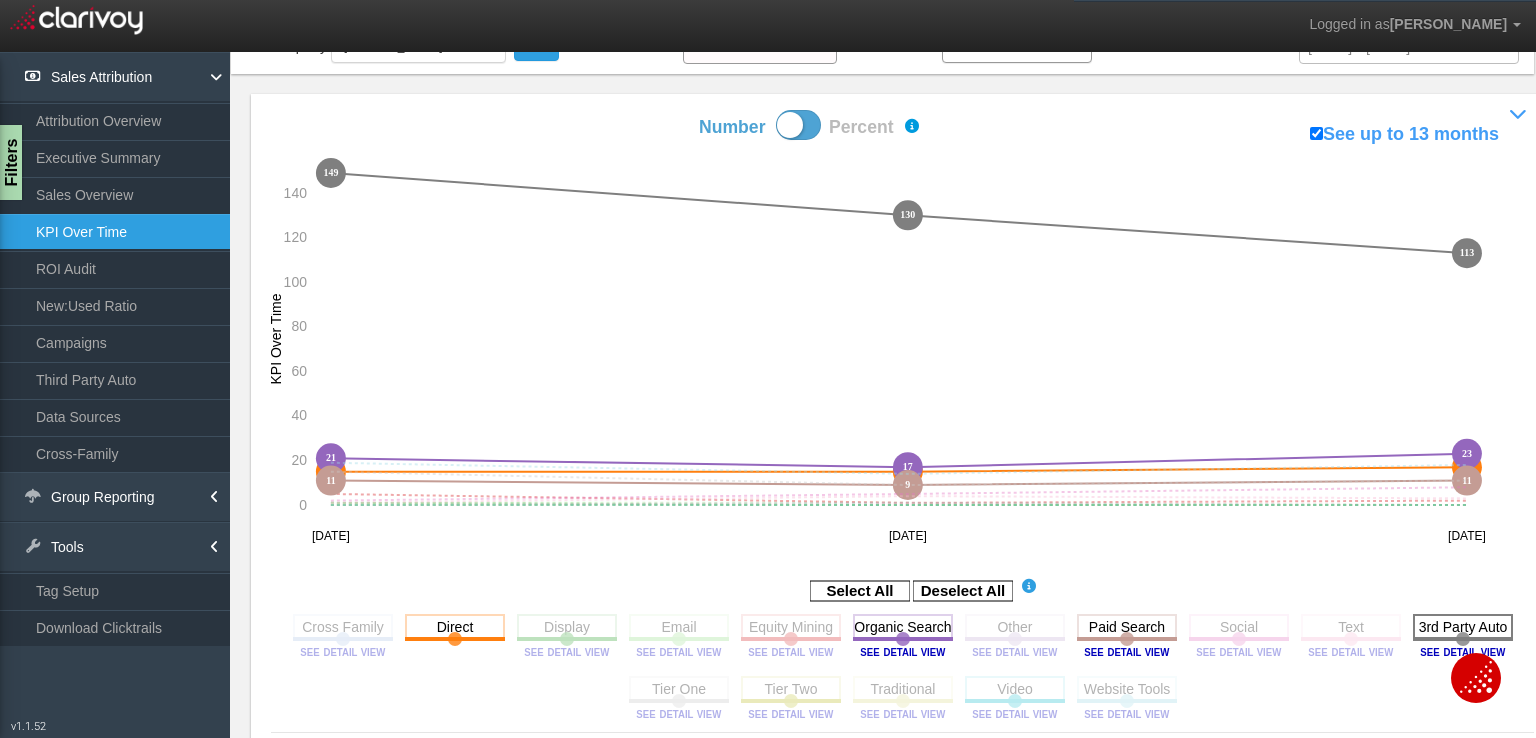 click 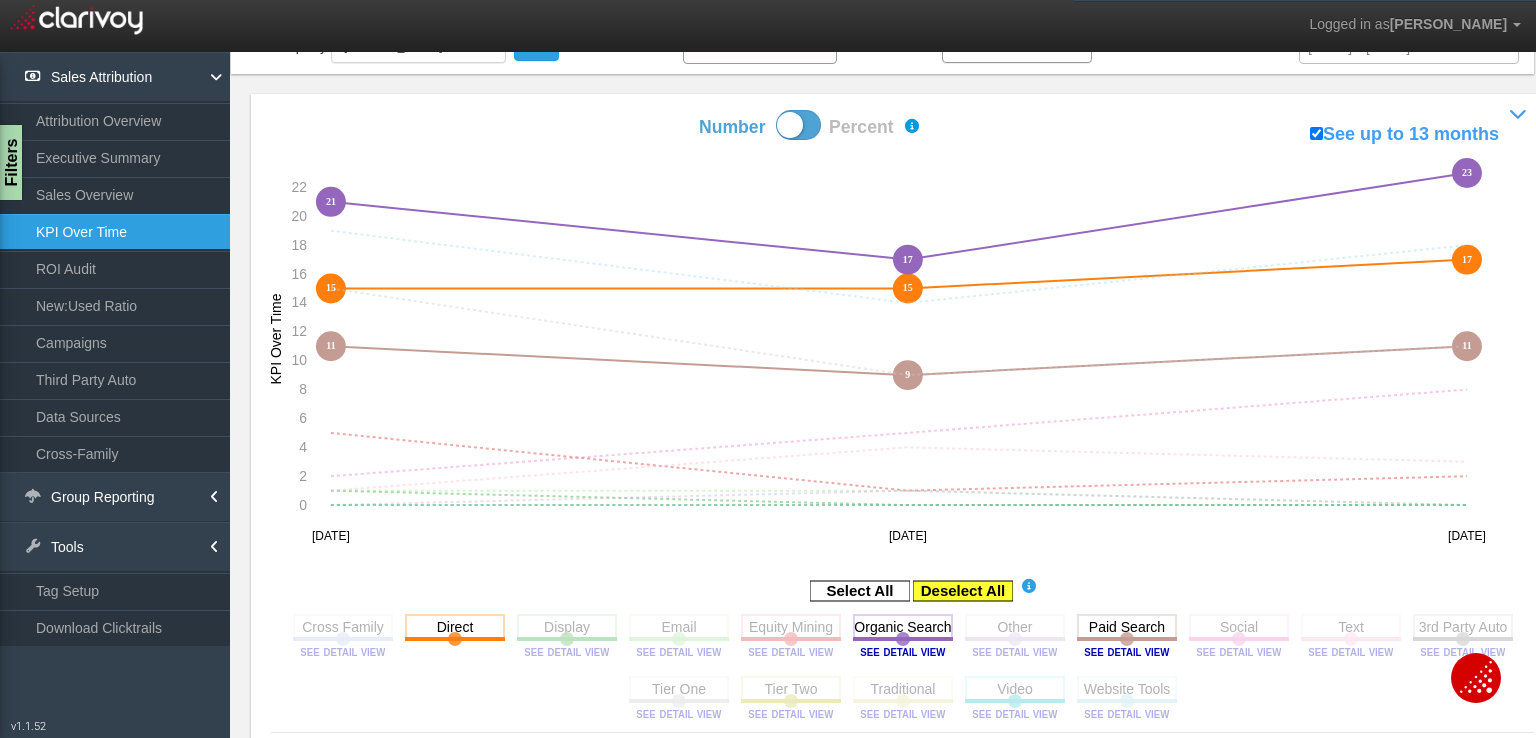 click 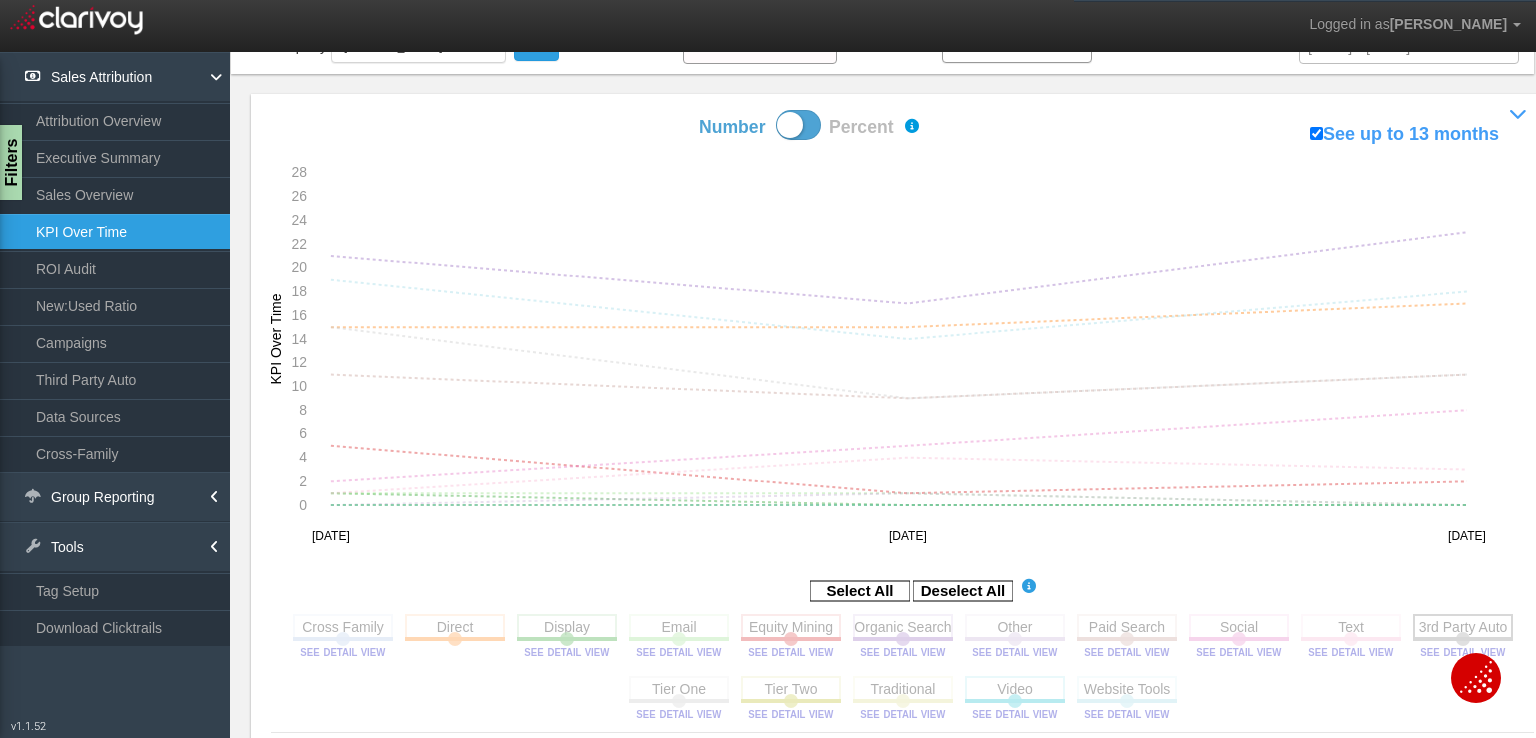 click 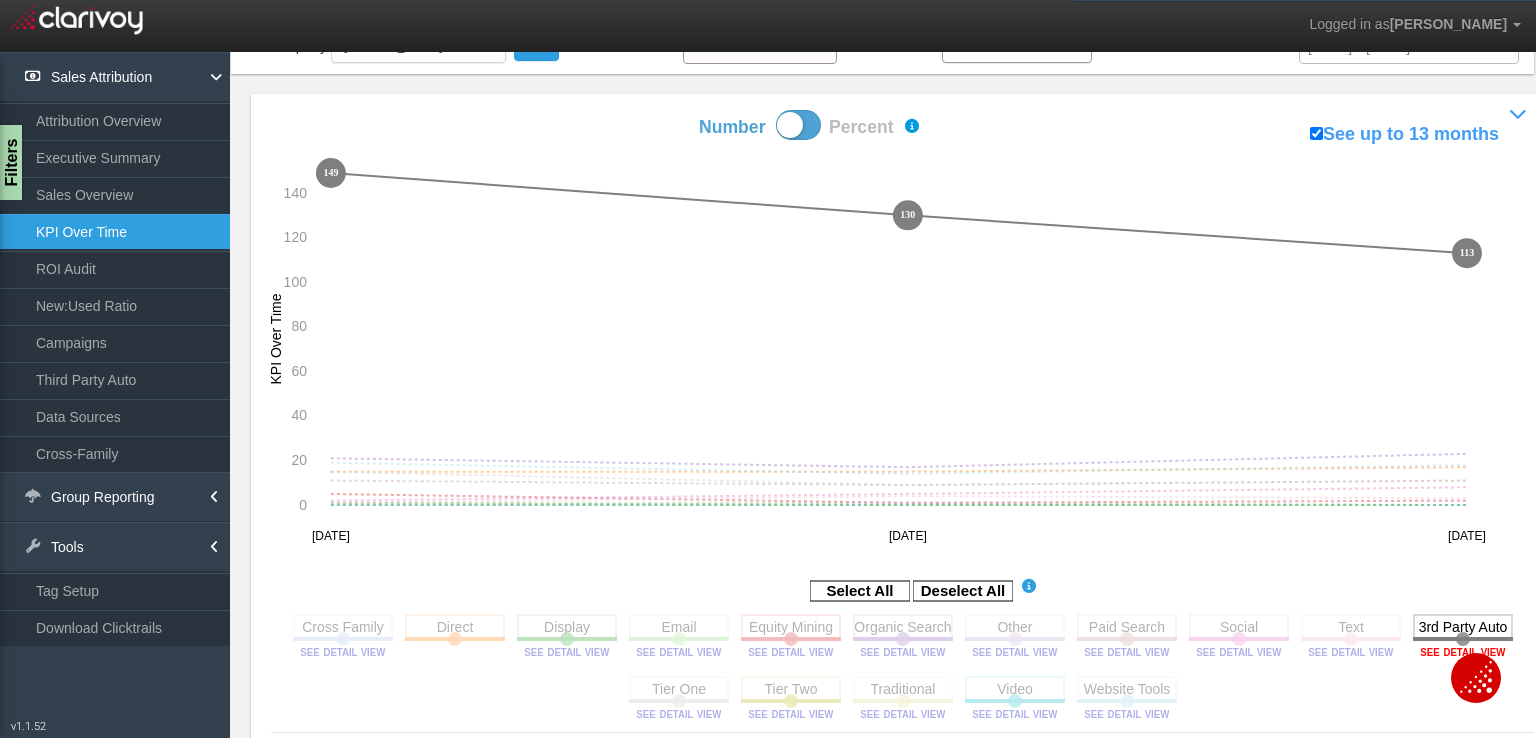 click 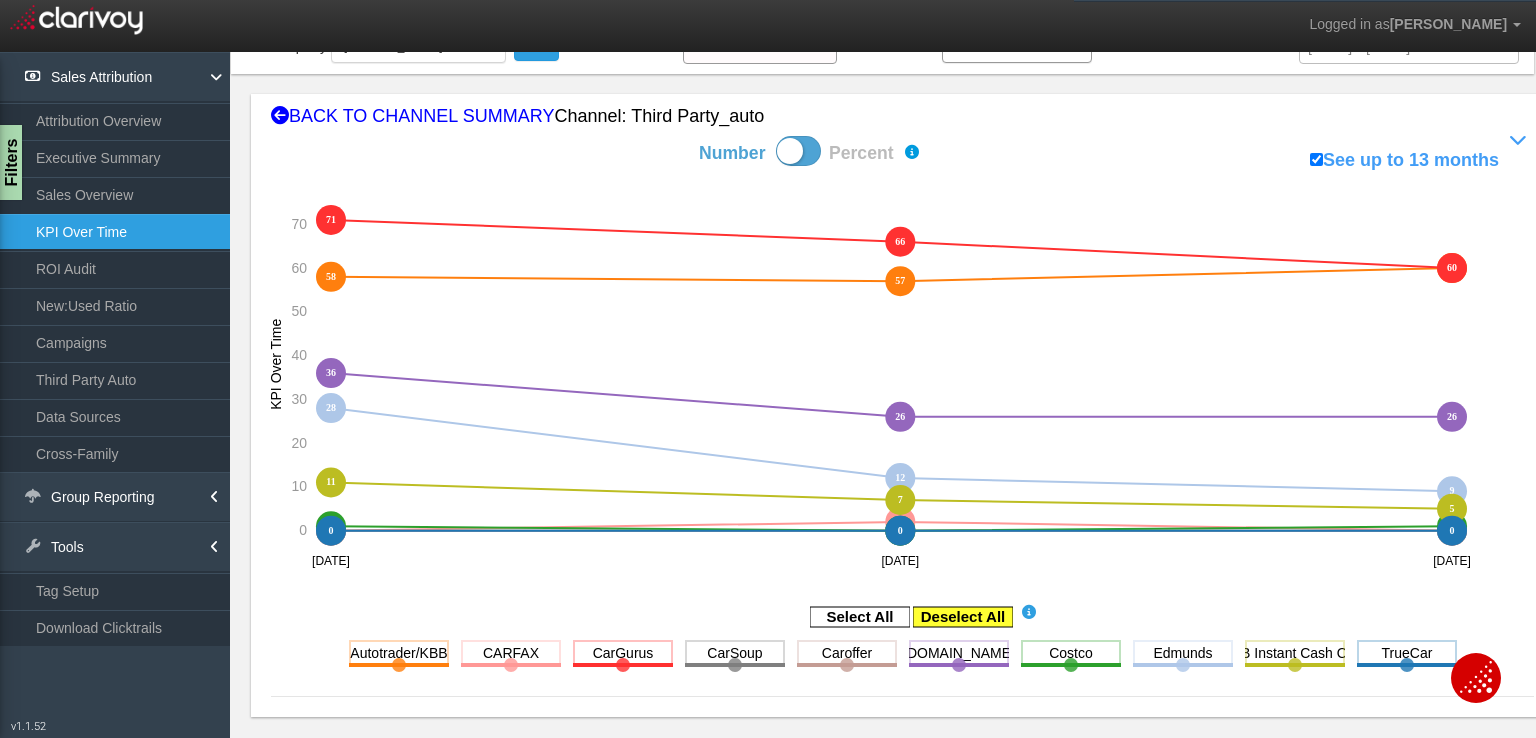 click 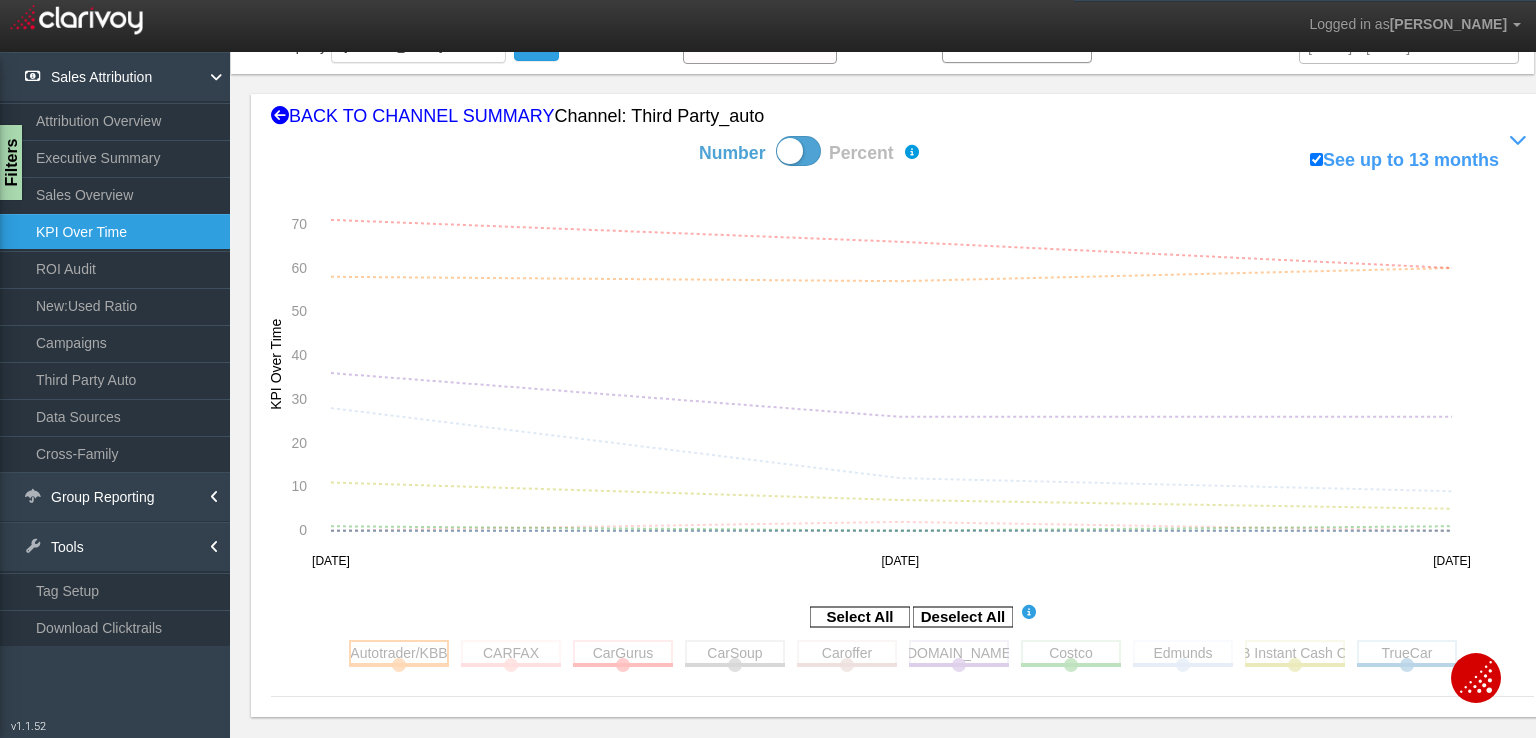click 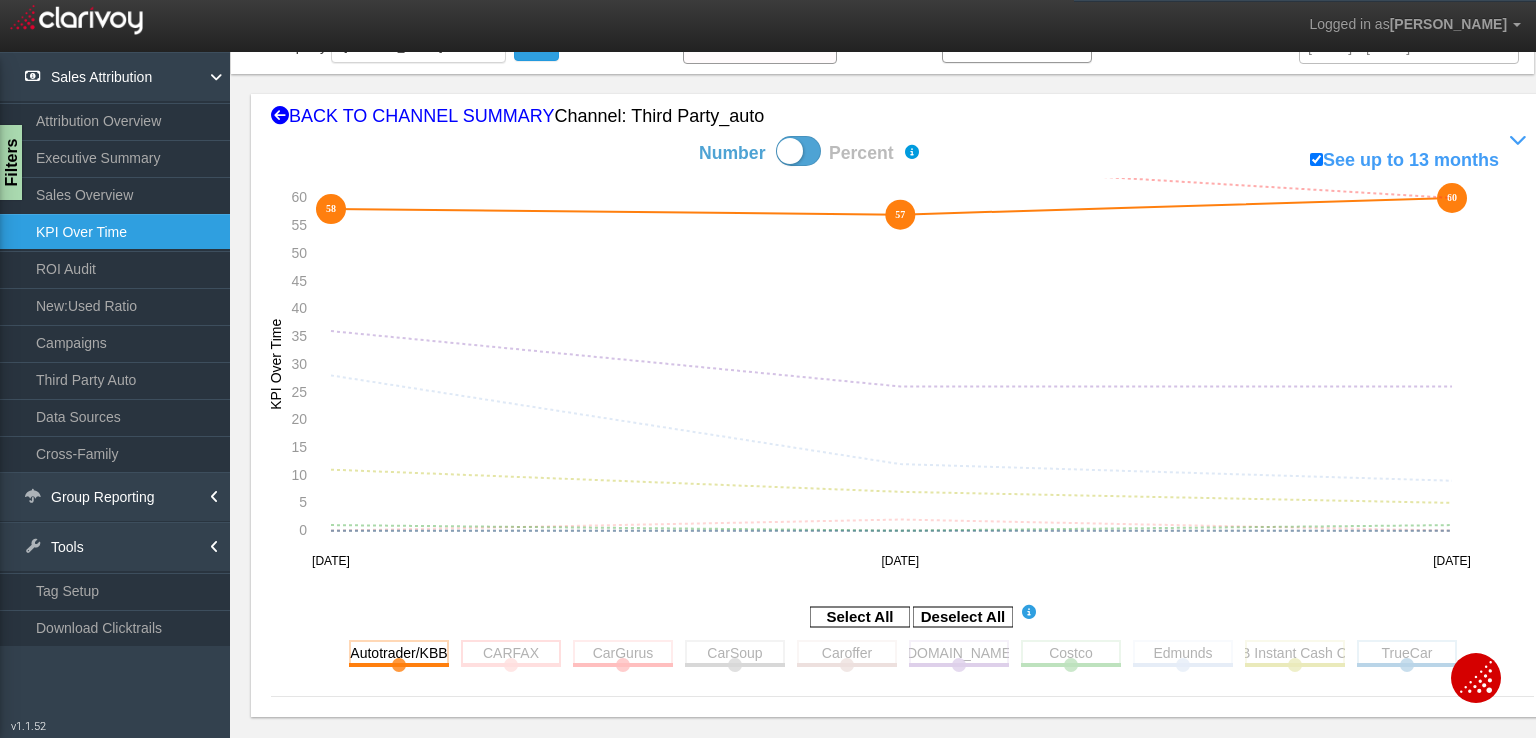click 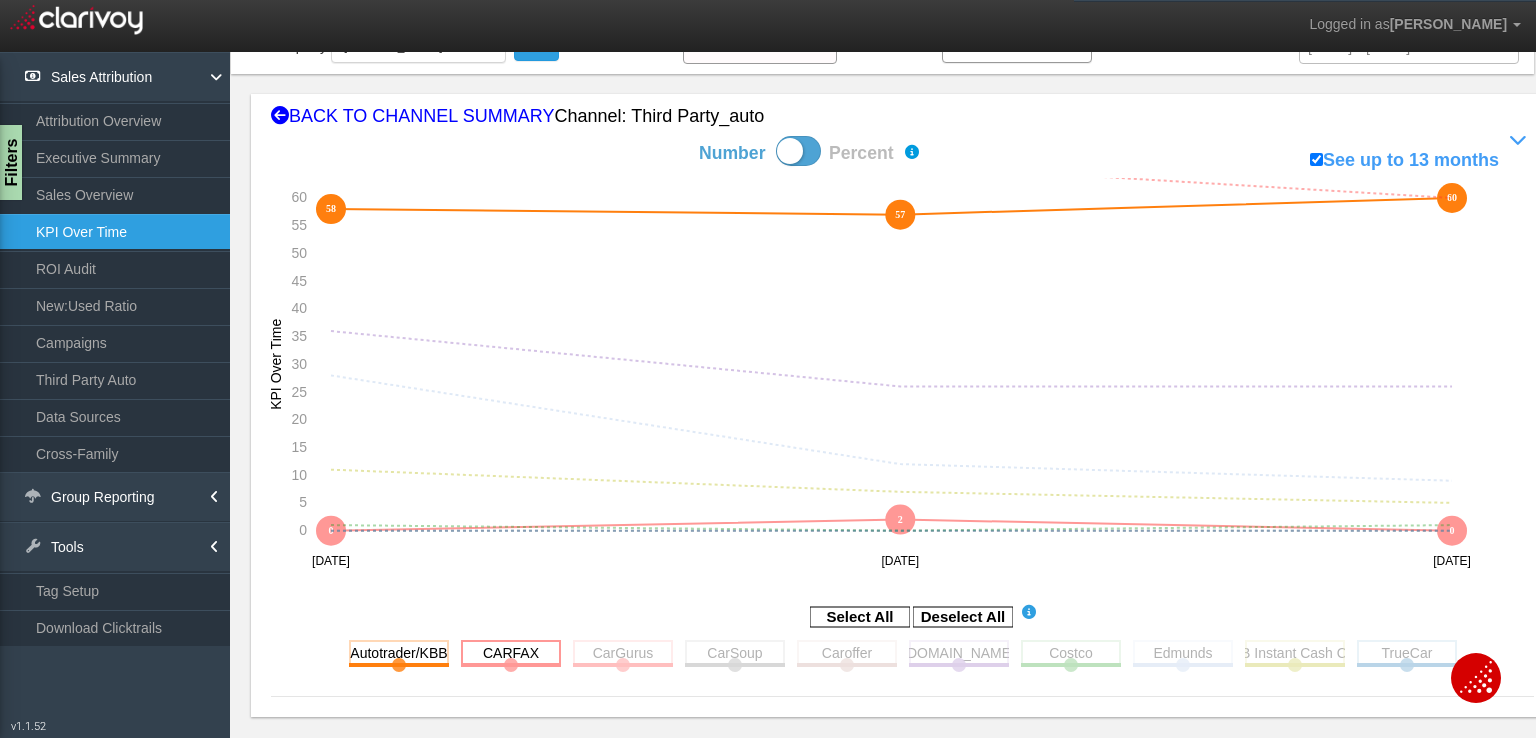 click 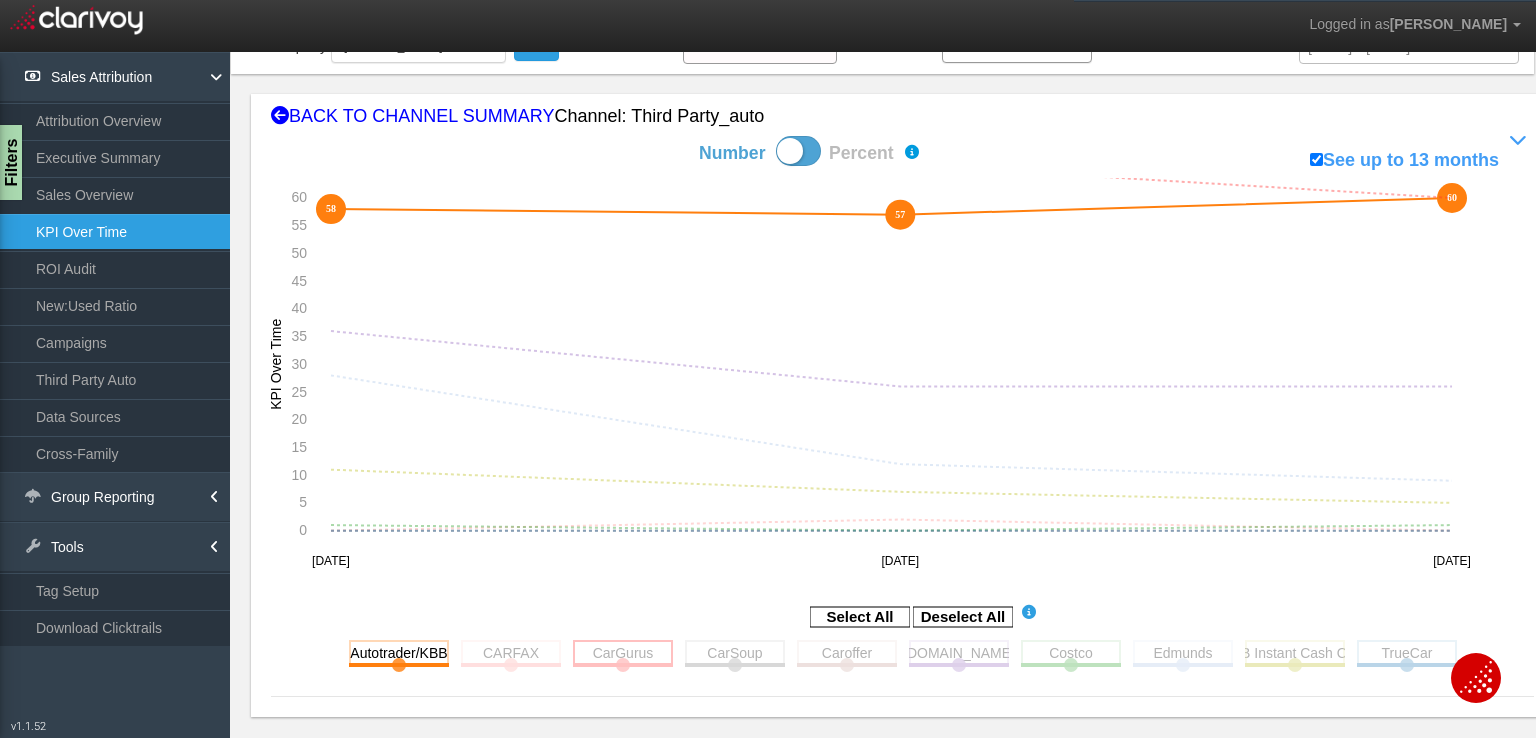 click 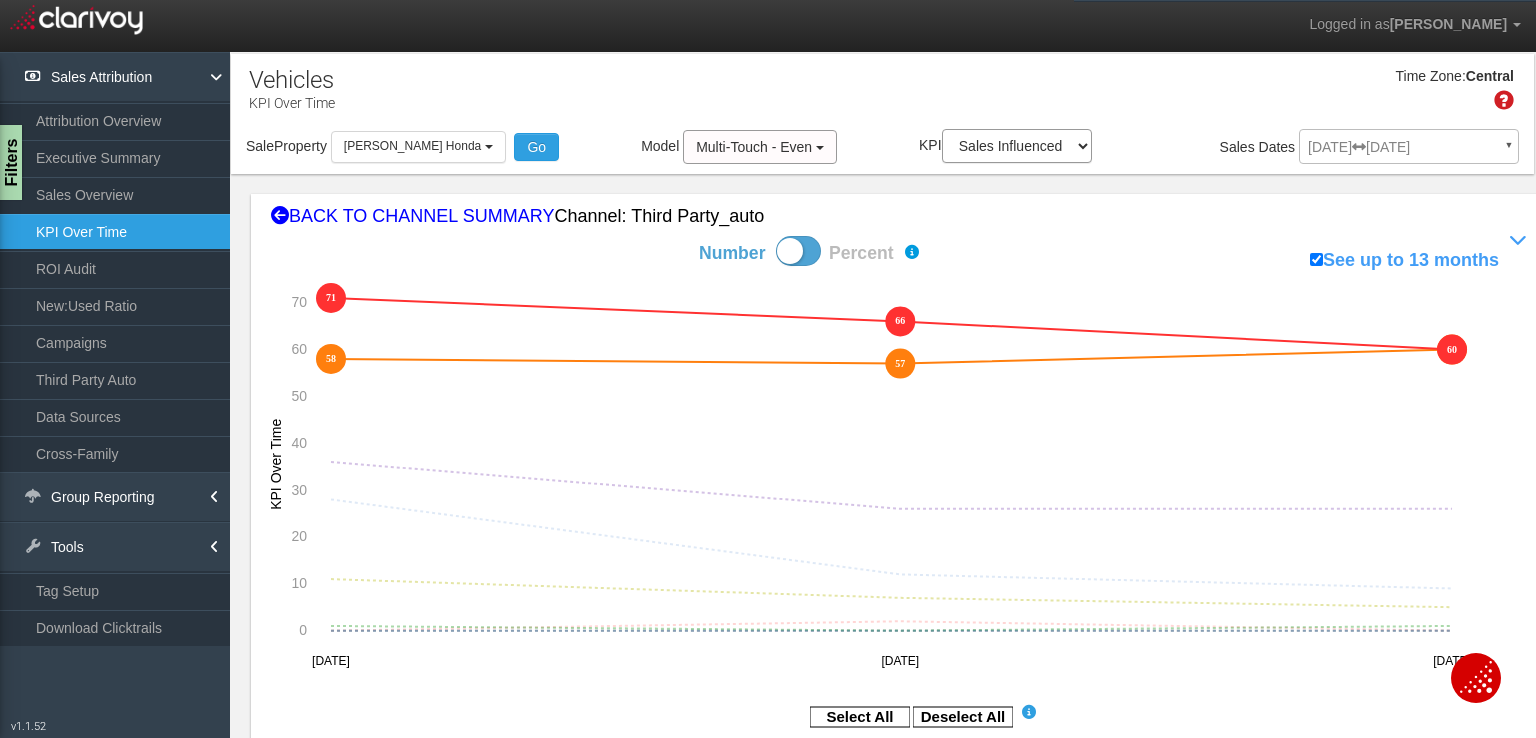 scroll, scrollTop: 100, scrollLeft: 0, axis: vertical 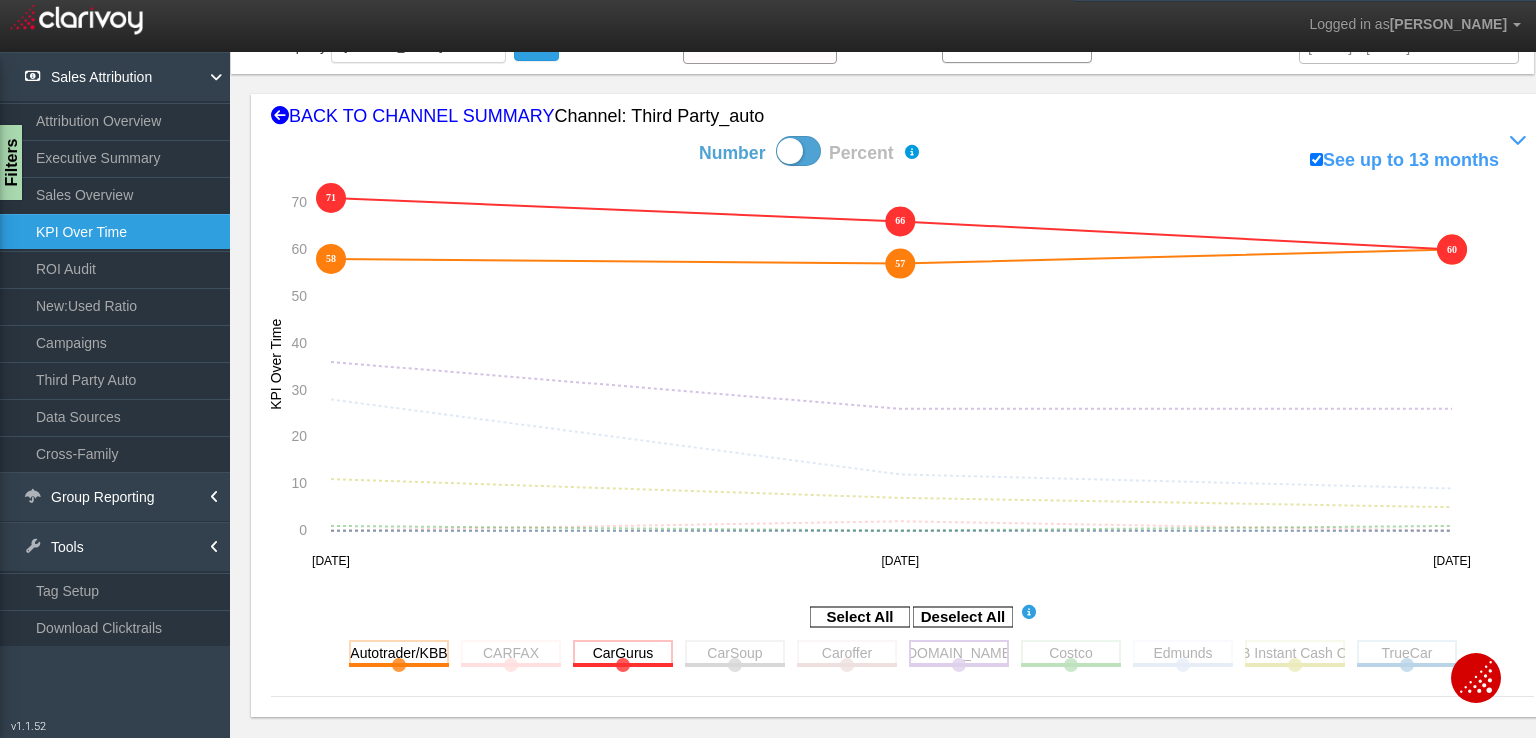 click 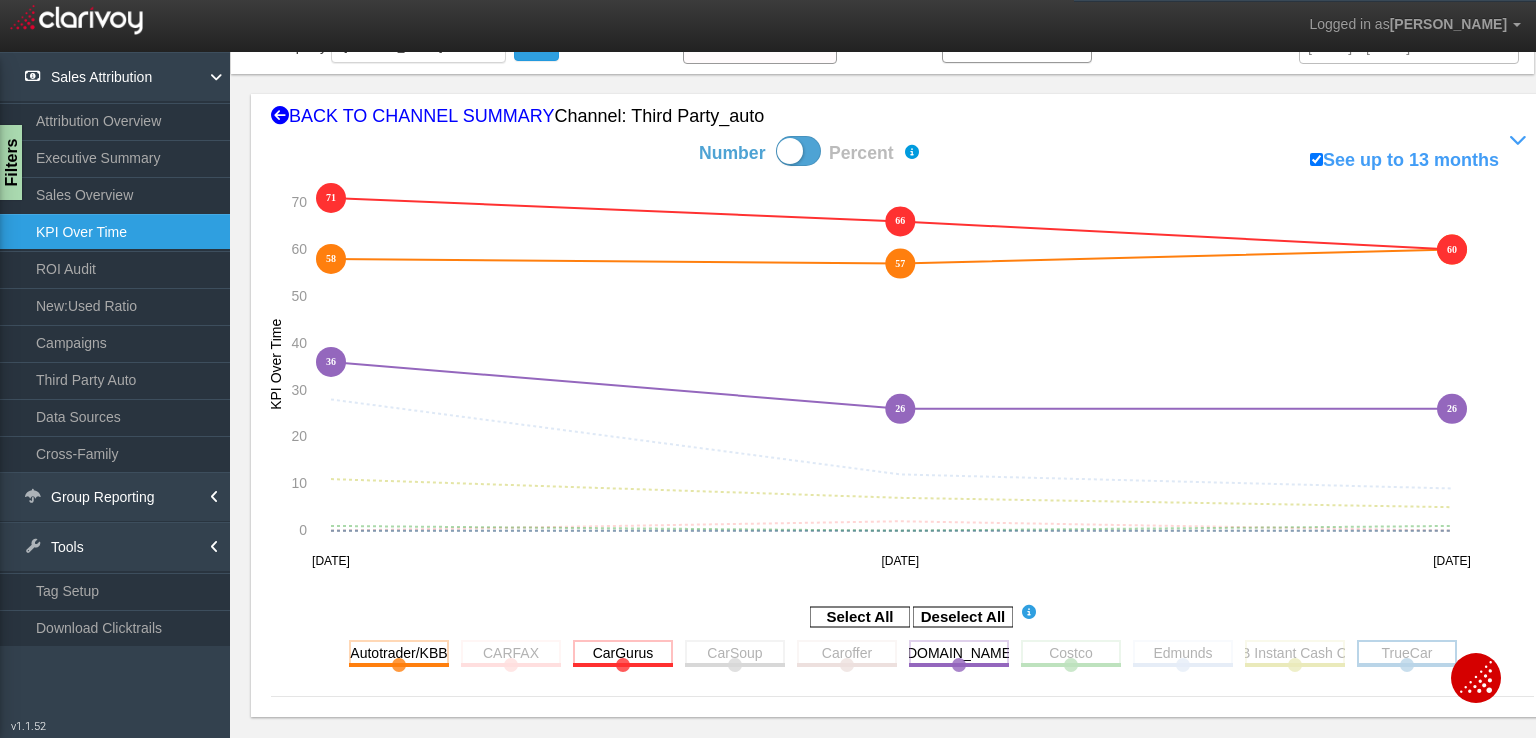 click 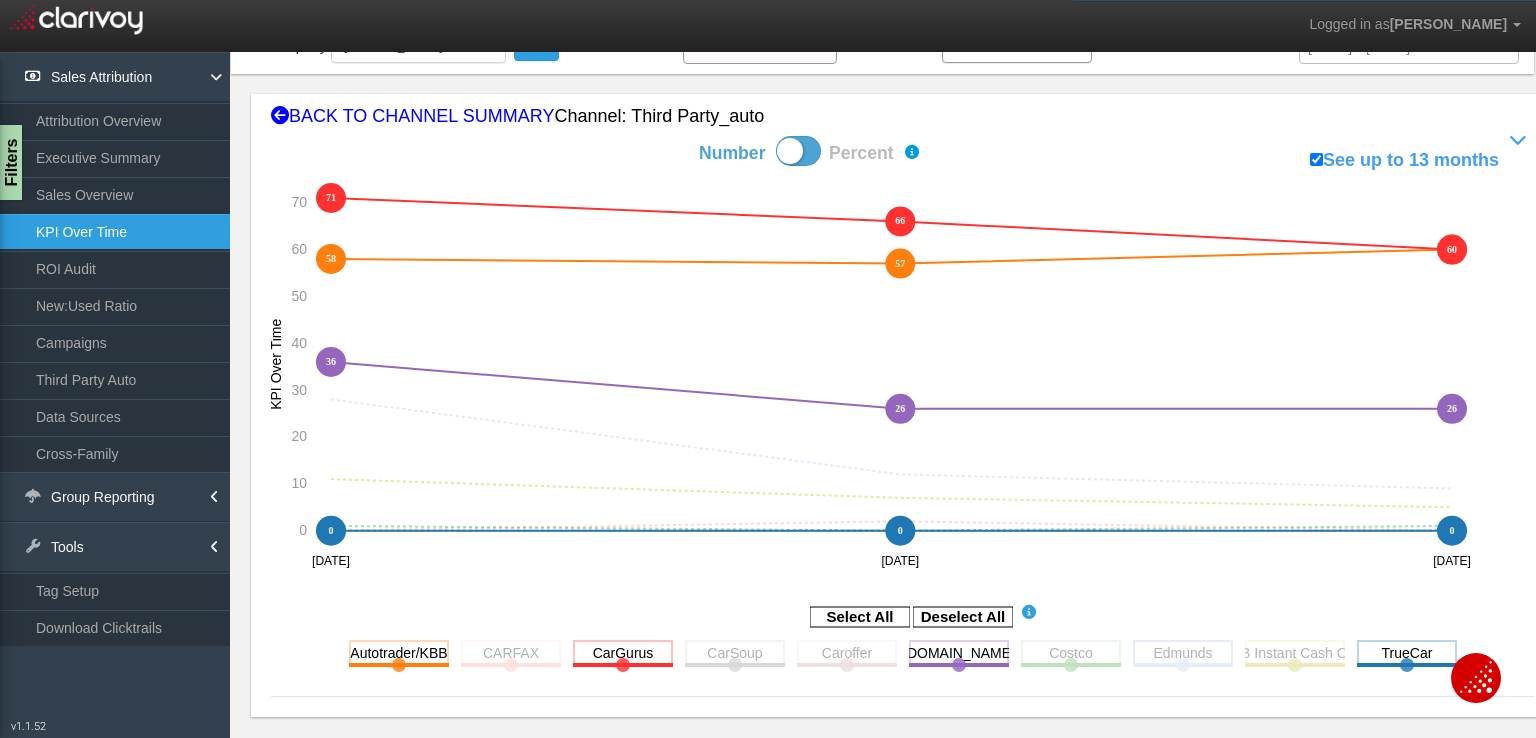 click 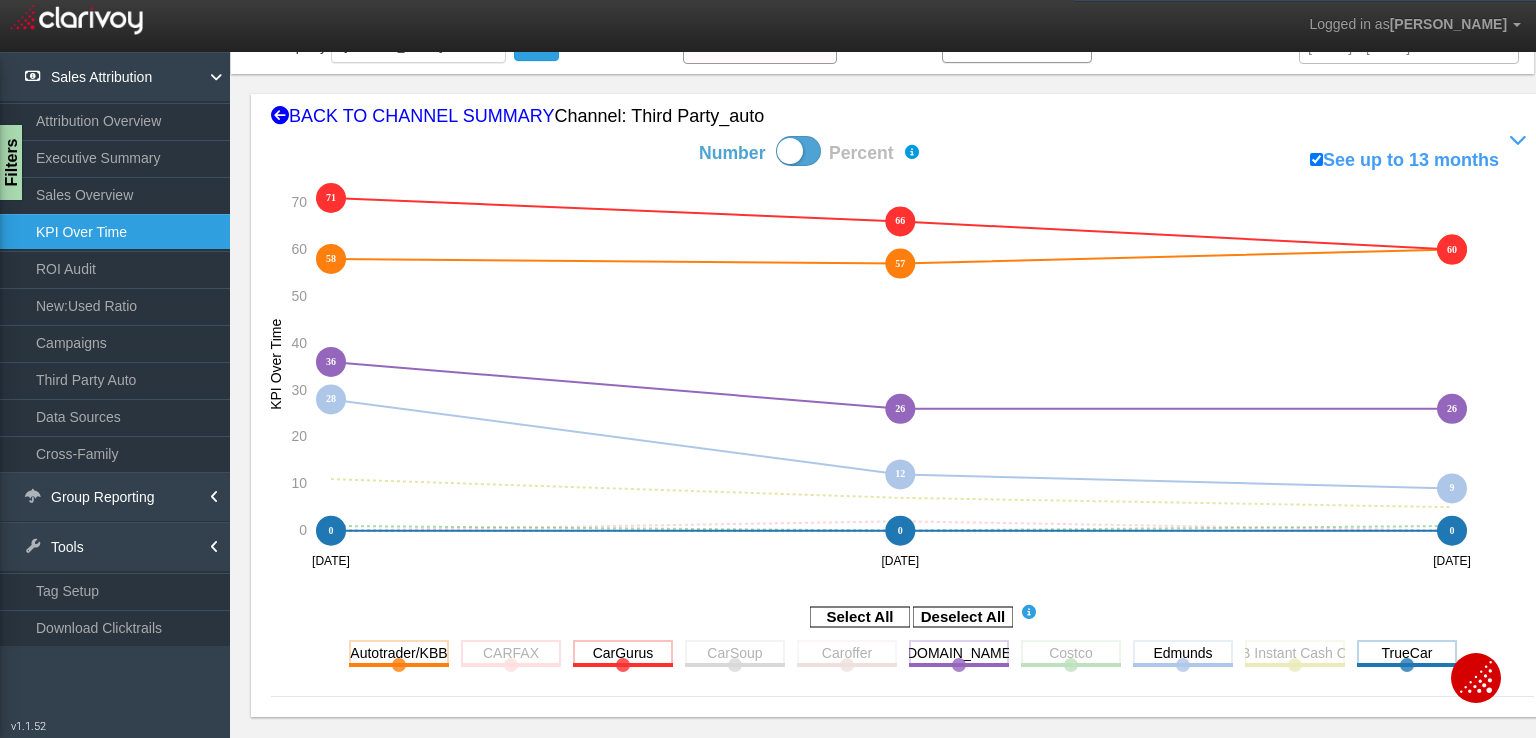 click 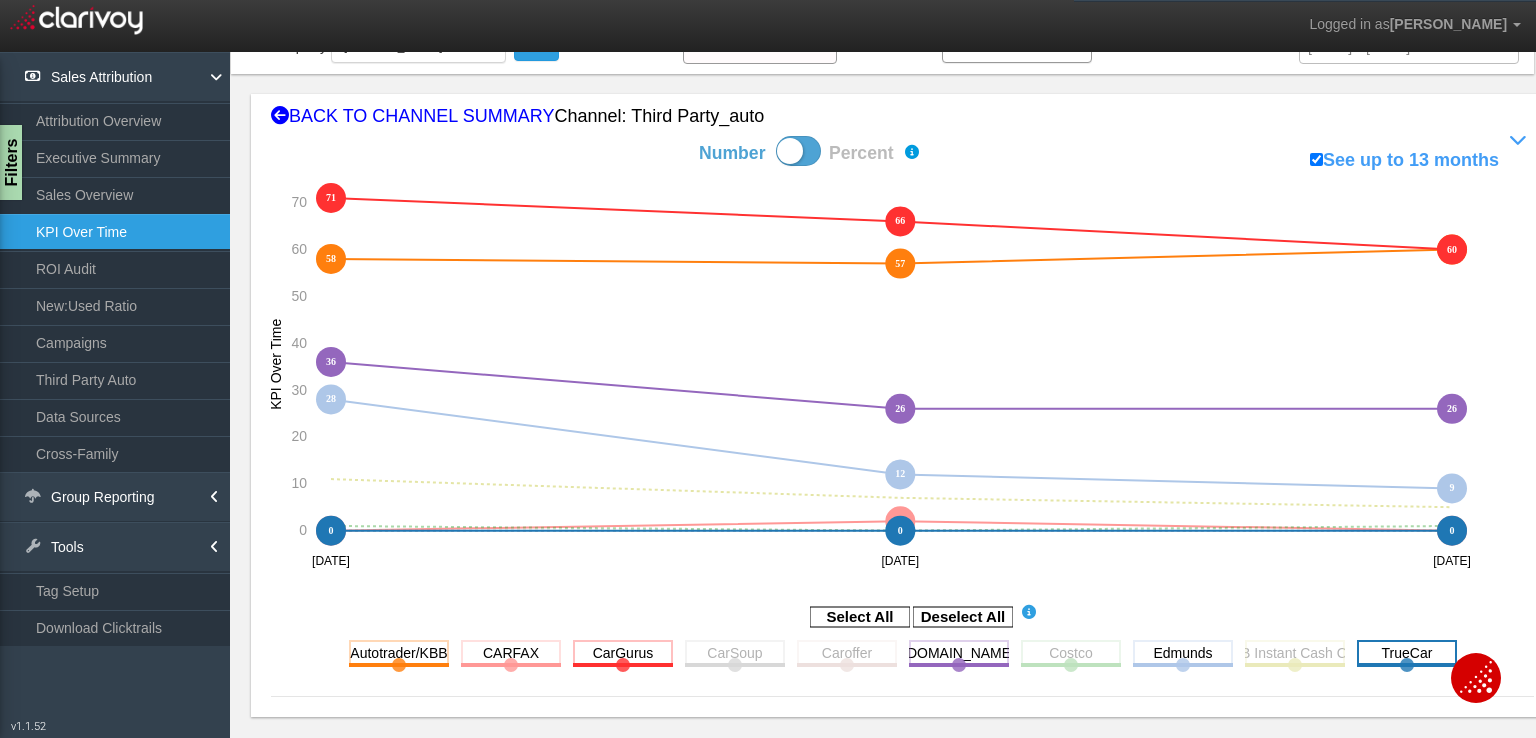 click 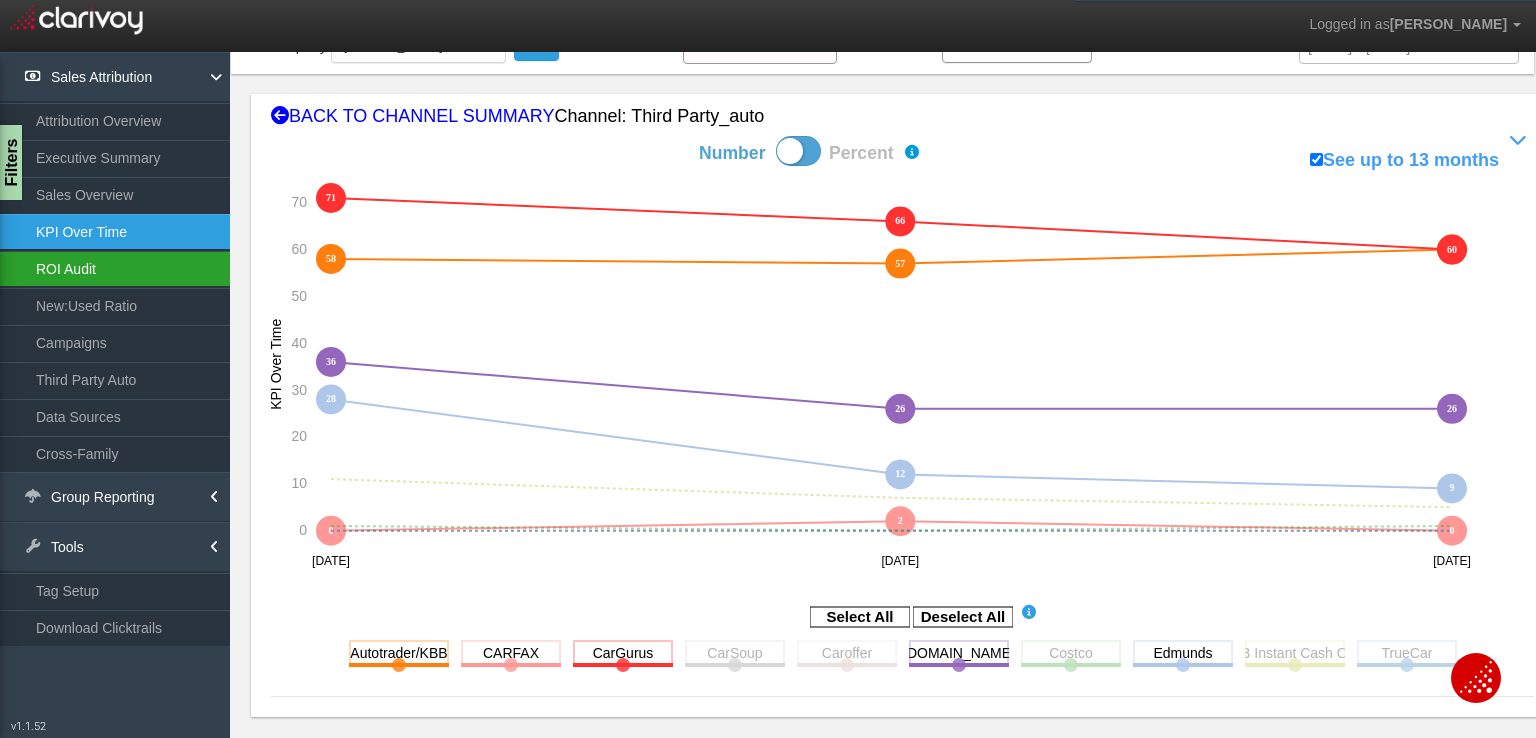 click on "ROI Audit" at bounding box center [115, 269] 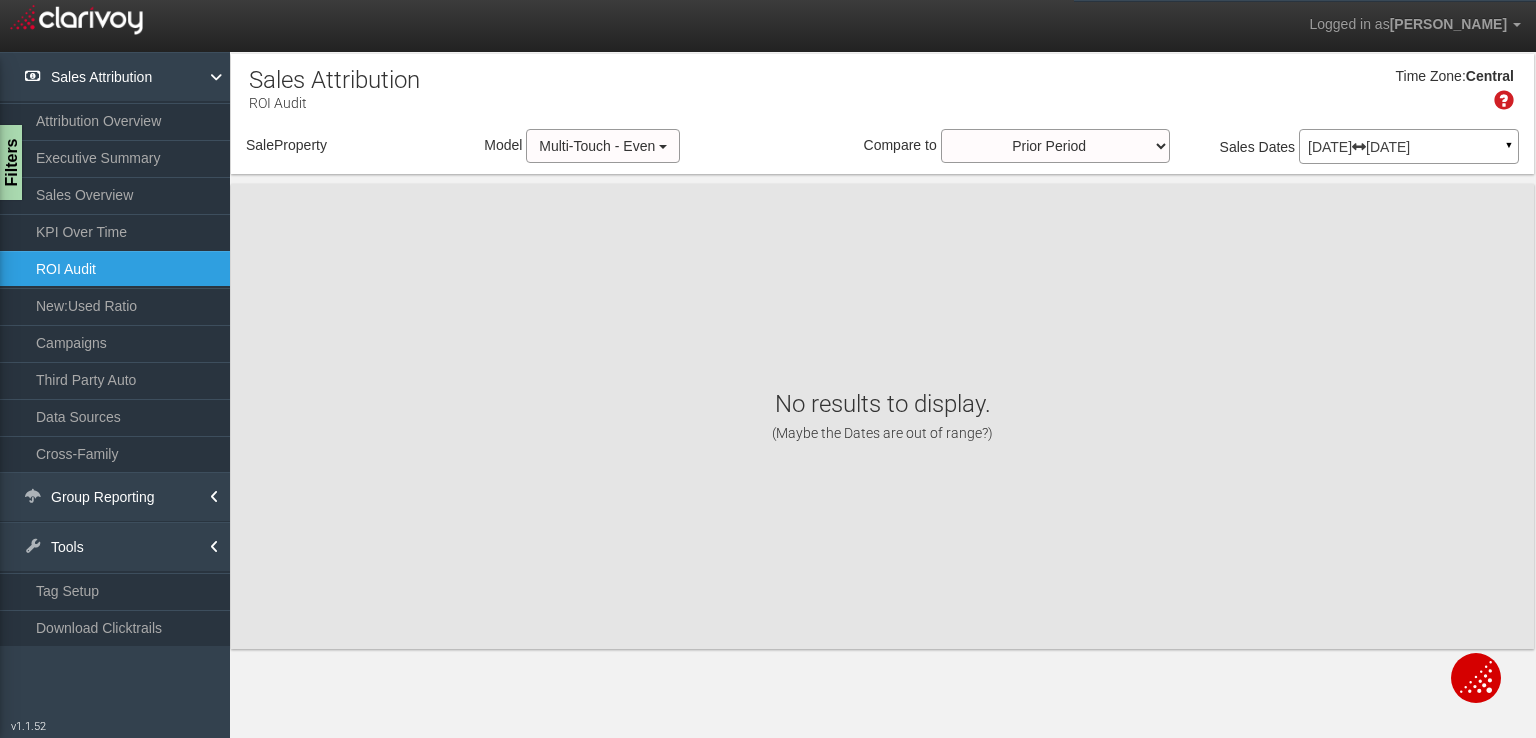 scroll, scrollTop: 0, scrollLeft: 0, axis: both 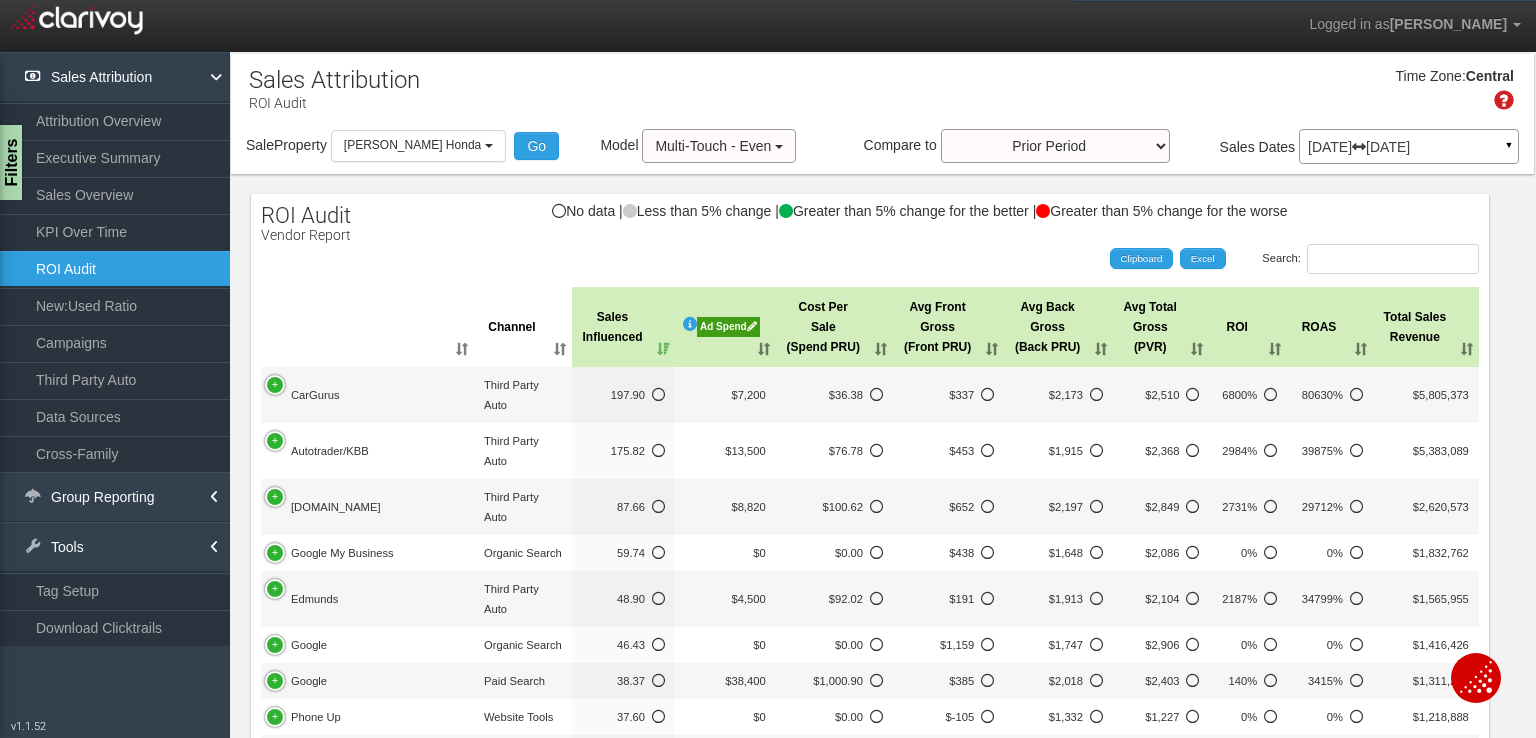 click on "Cost Per  Sale  (Spend PRU)" at bounding box center (834, 327) 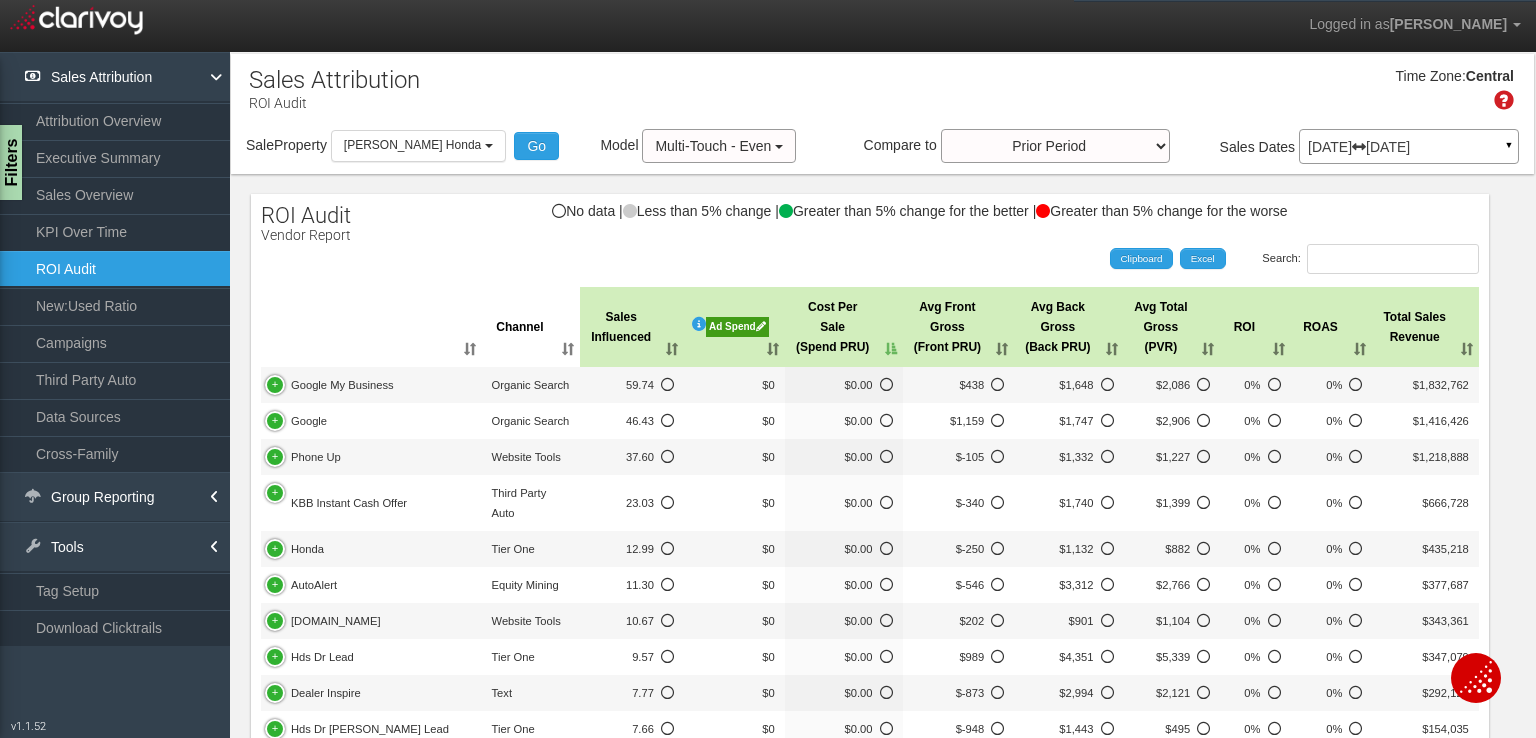 click on "Cost Per  Sale  (Spend PRU)" at bounding box center (844, 327) 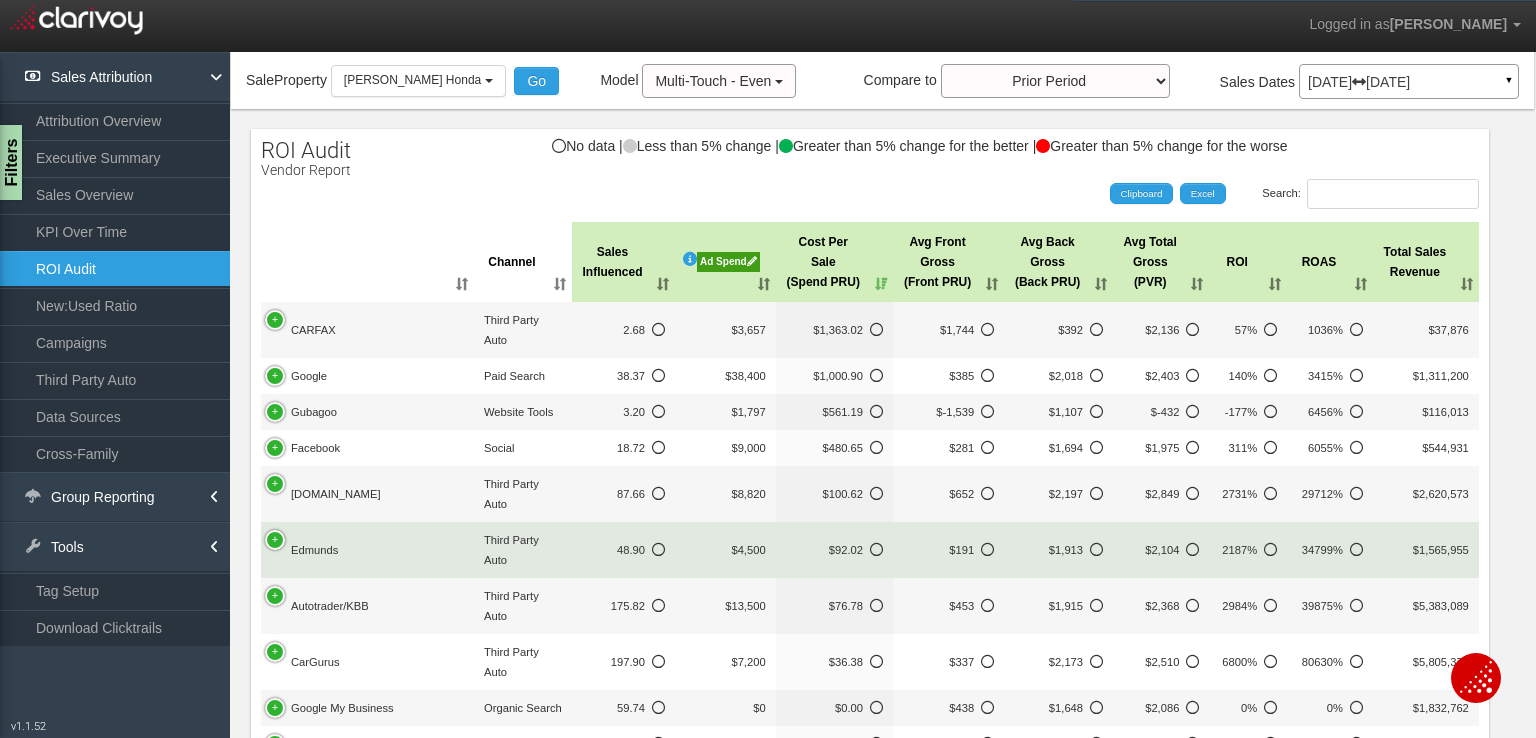 scroll, scrollTop: 100, scrollLeft: 0, axis: vertical 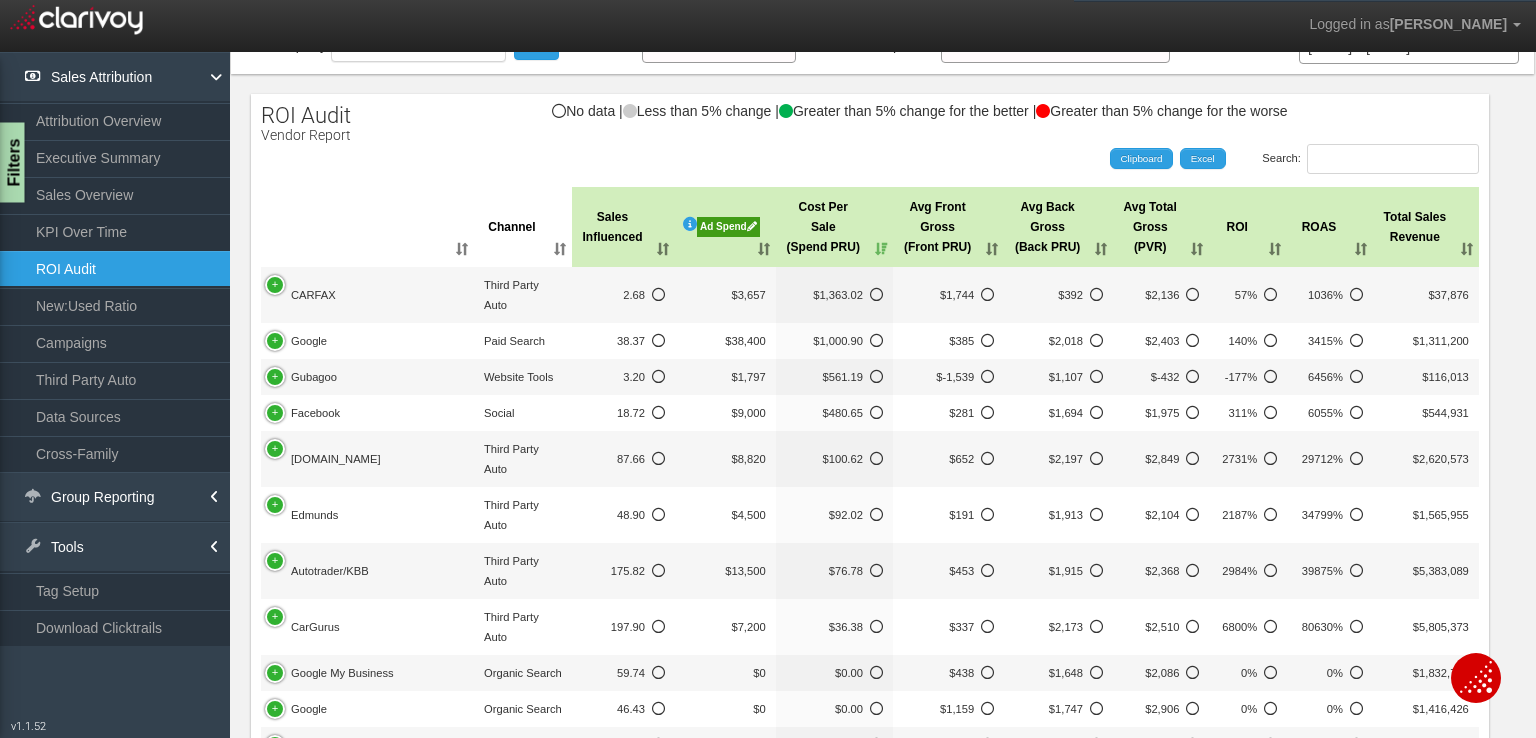 click on "Filters" at bounding box center (12, 163) 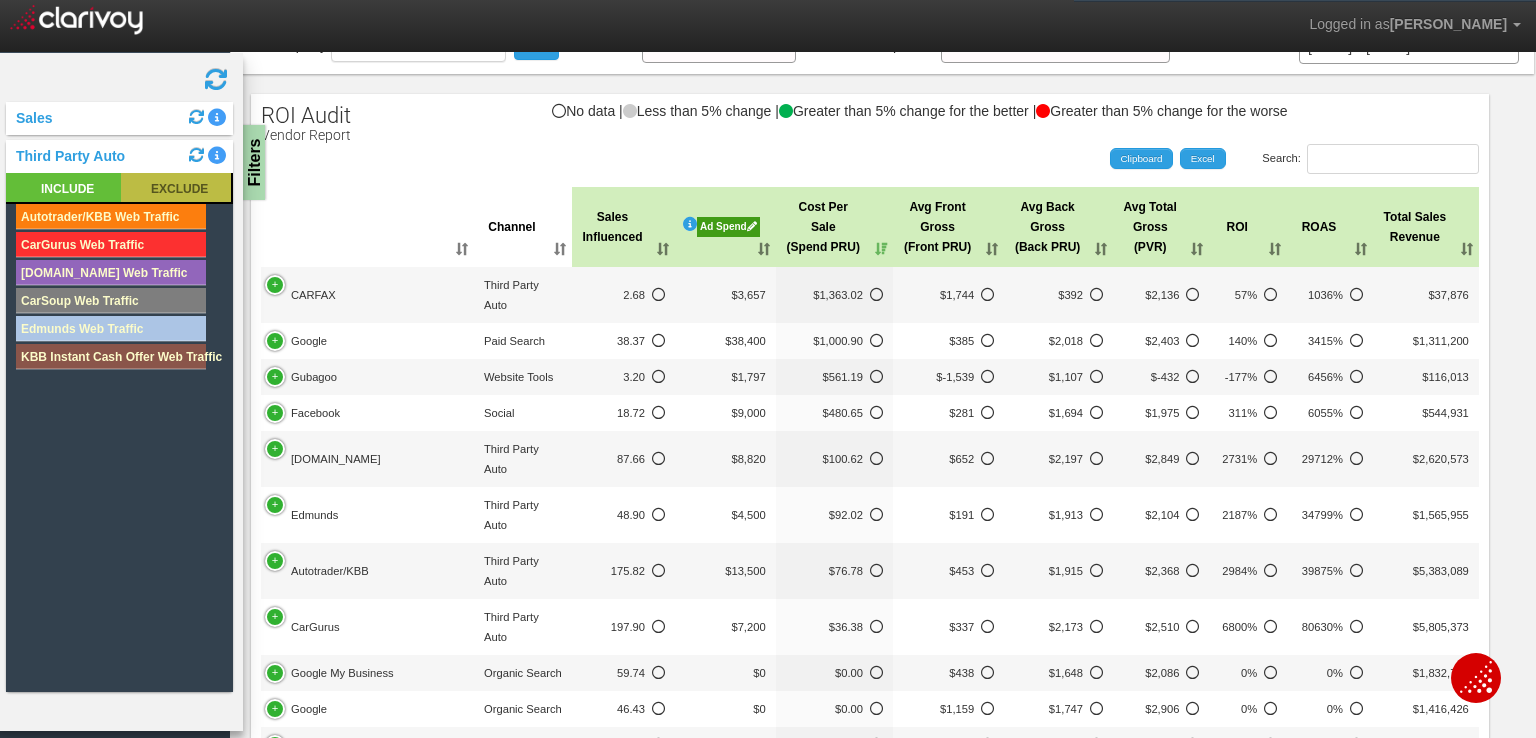 click 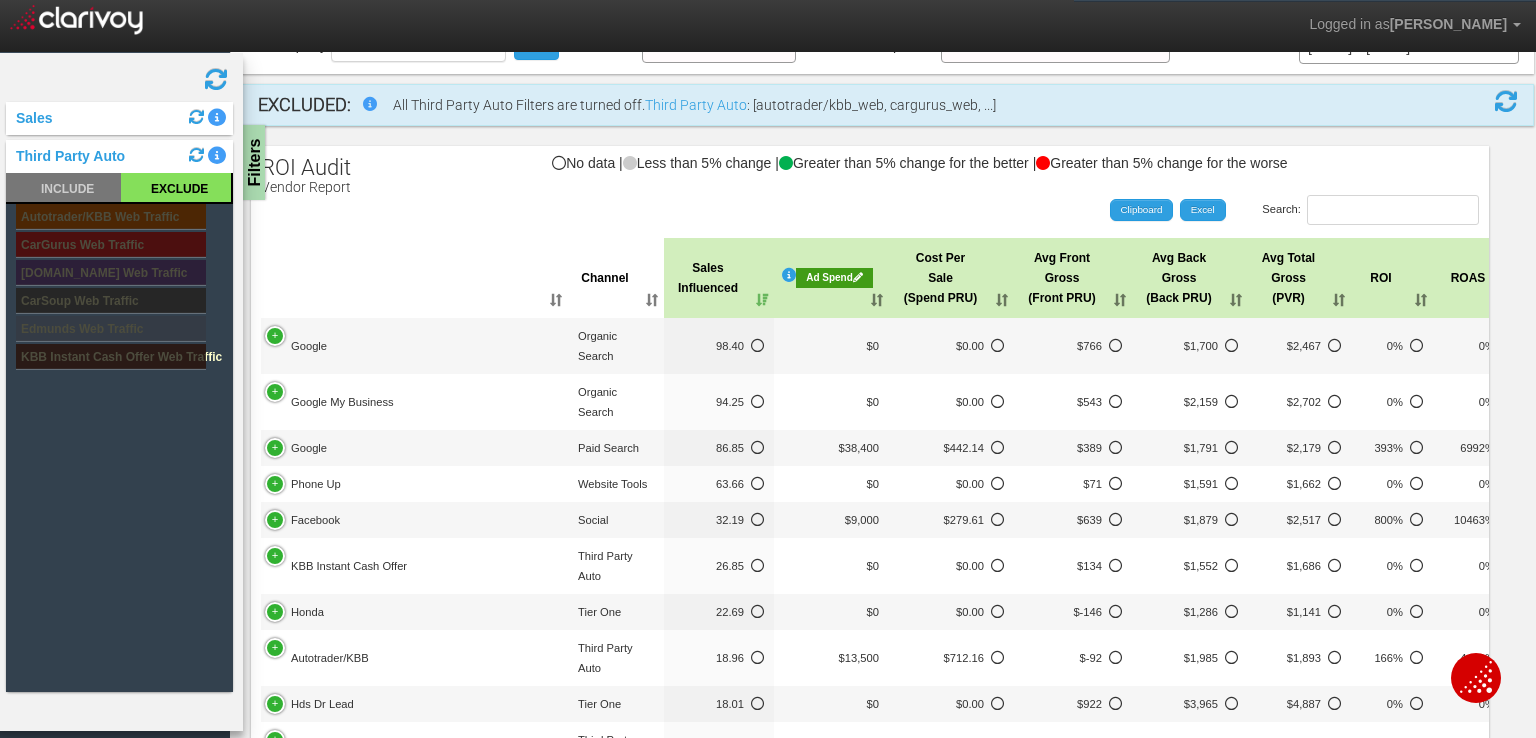 click on "Cost Per  Sale  (Spend PRU)" at bounding box center (951, 278) 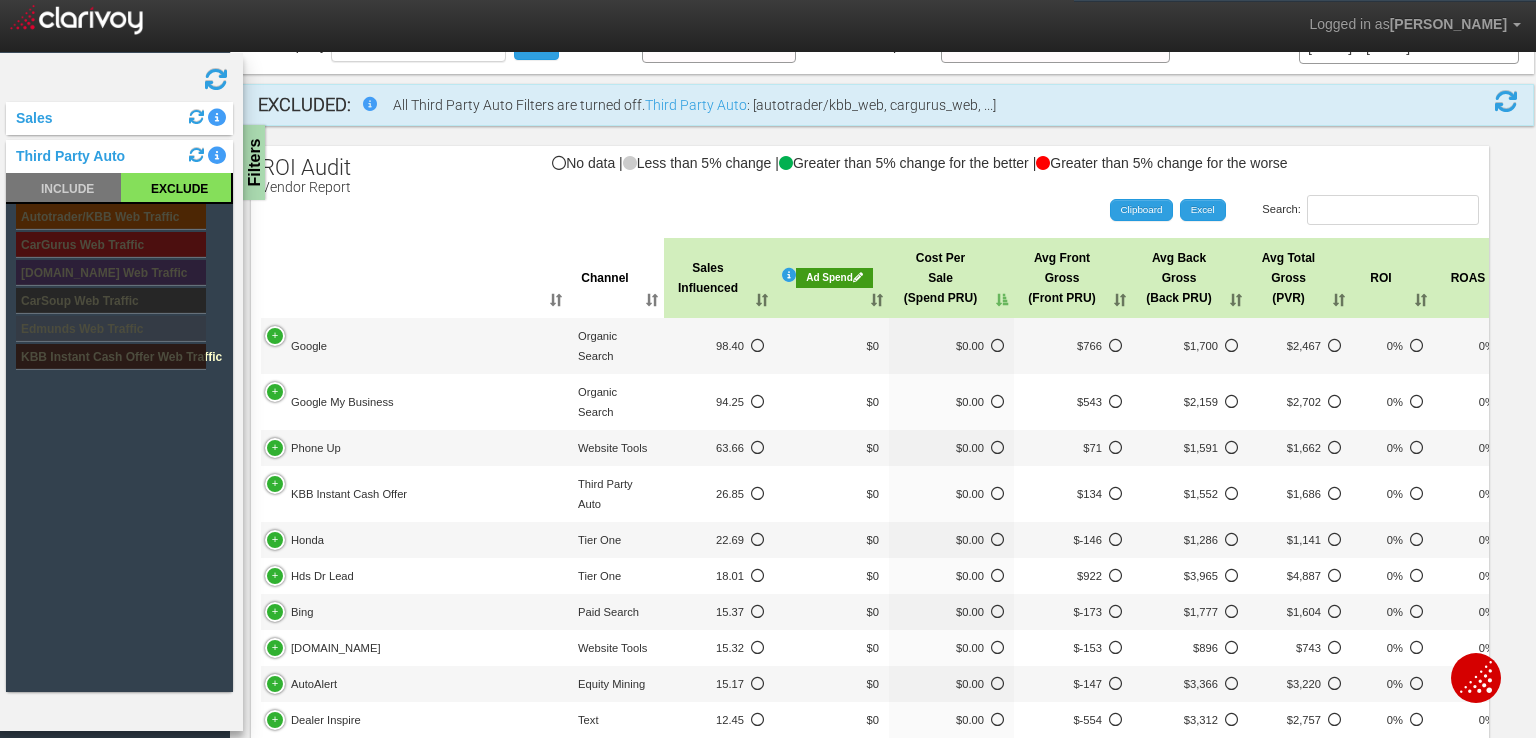 click on "Cost Per  Sale  (Spend PRU)" at bounding box center [951, 278] 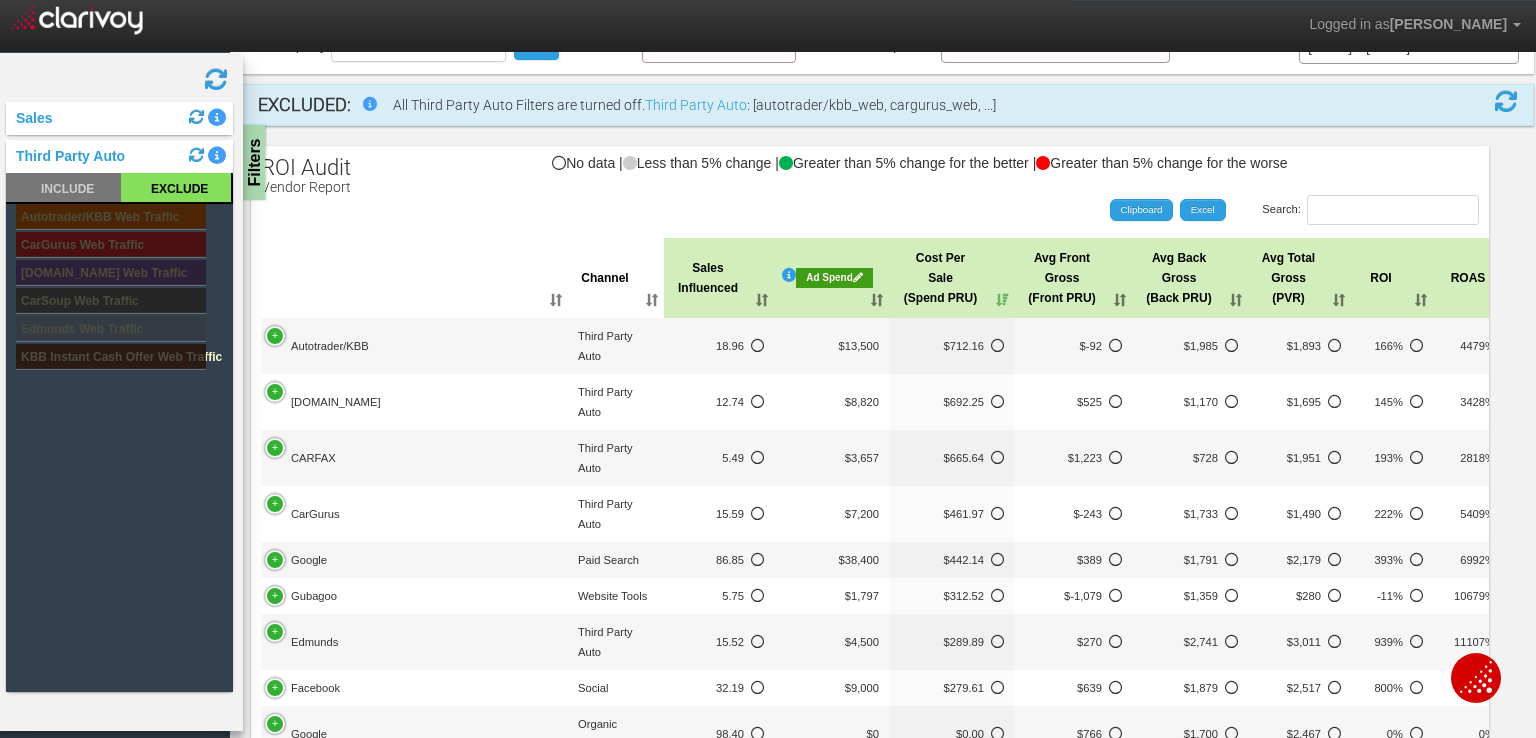 click on "Third Party Auto" at bounding box center (119, 156) 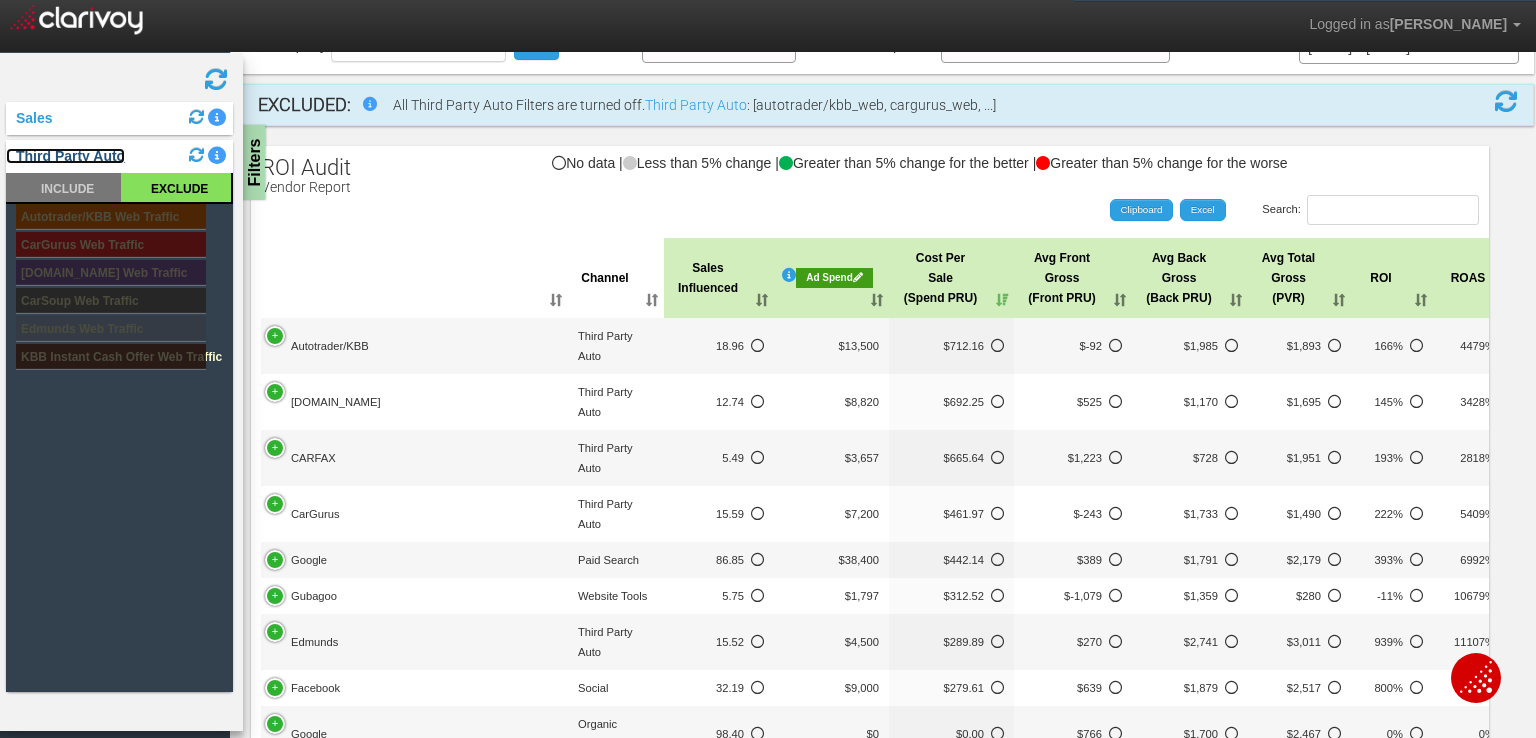click on "Third Party Auto" at bounding box center (65, 156) 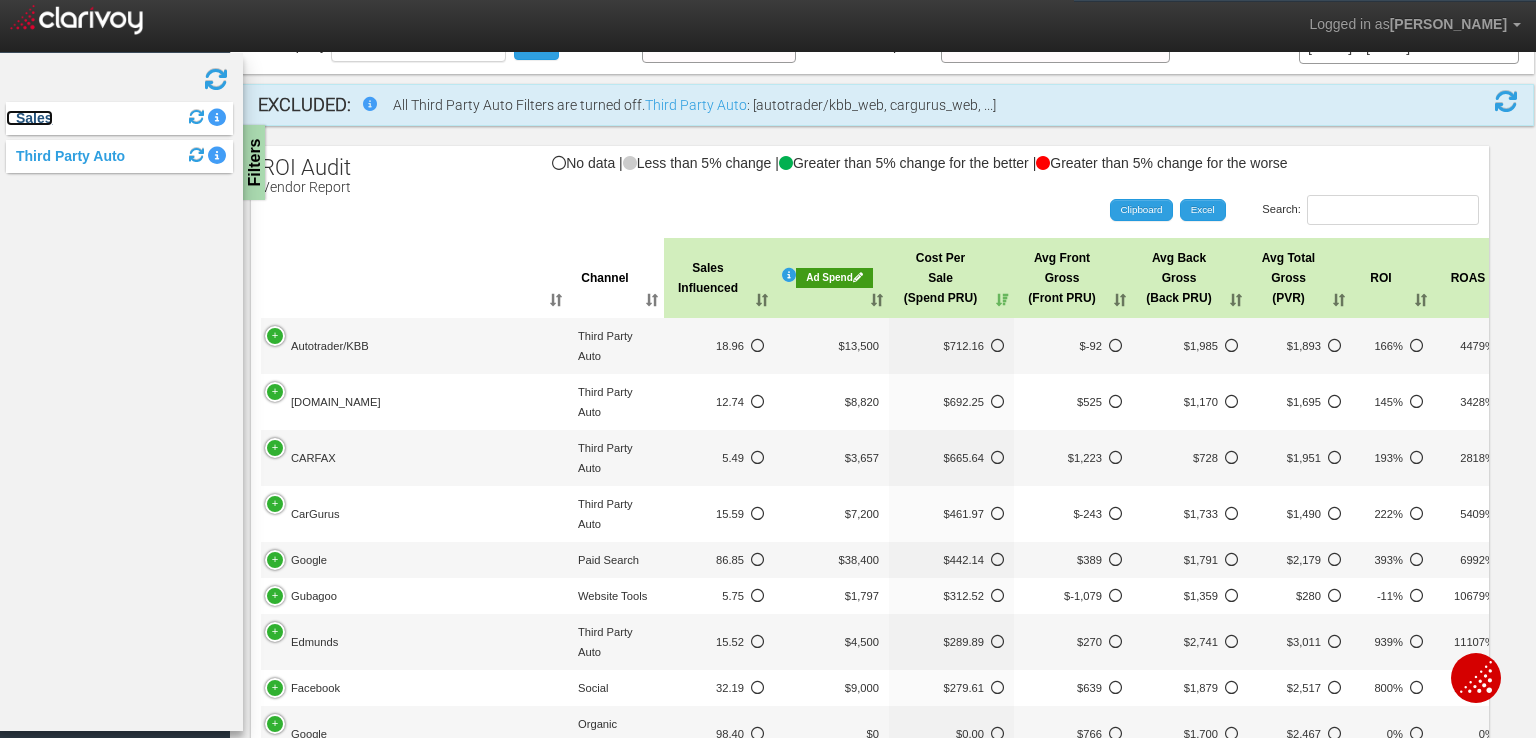 click on "Sales" at bounding box center [29, 118] 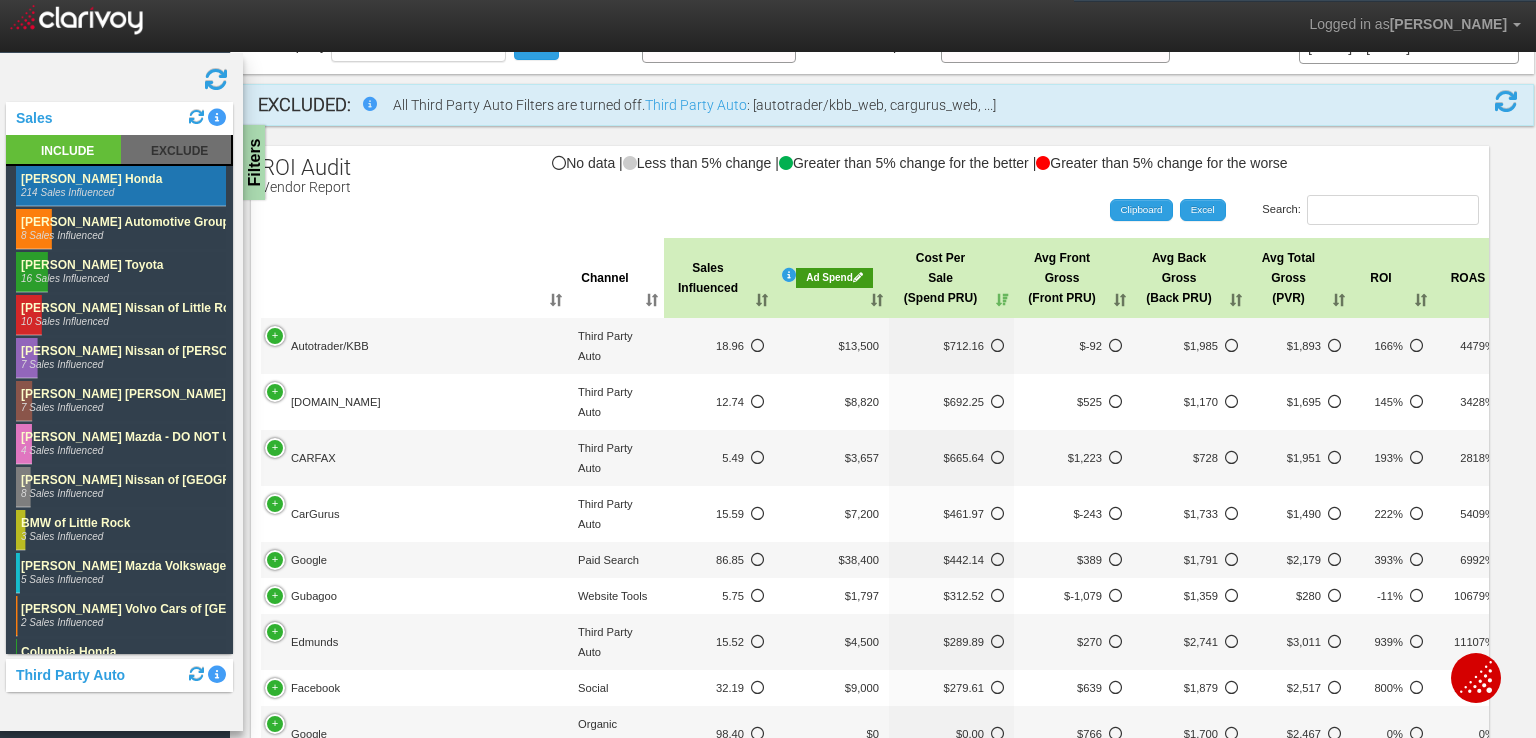 click 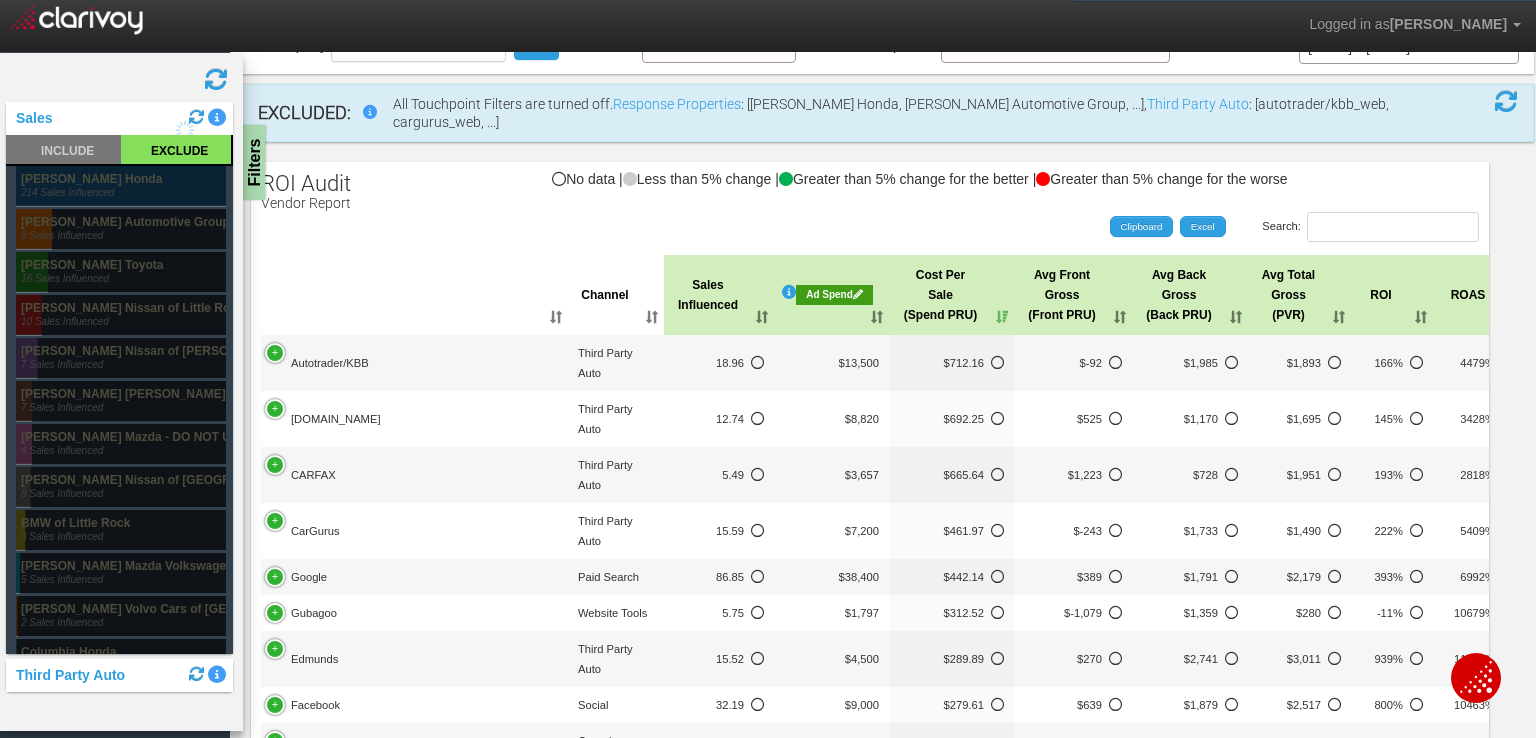 click 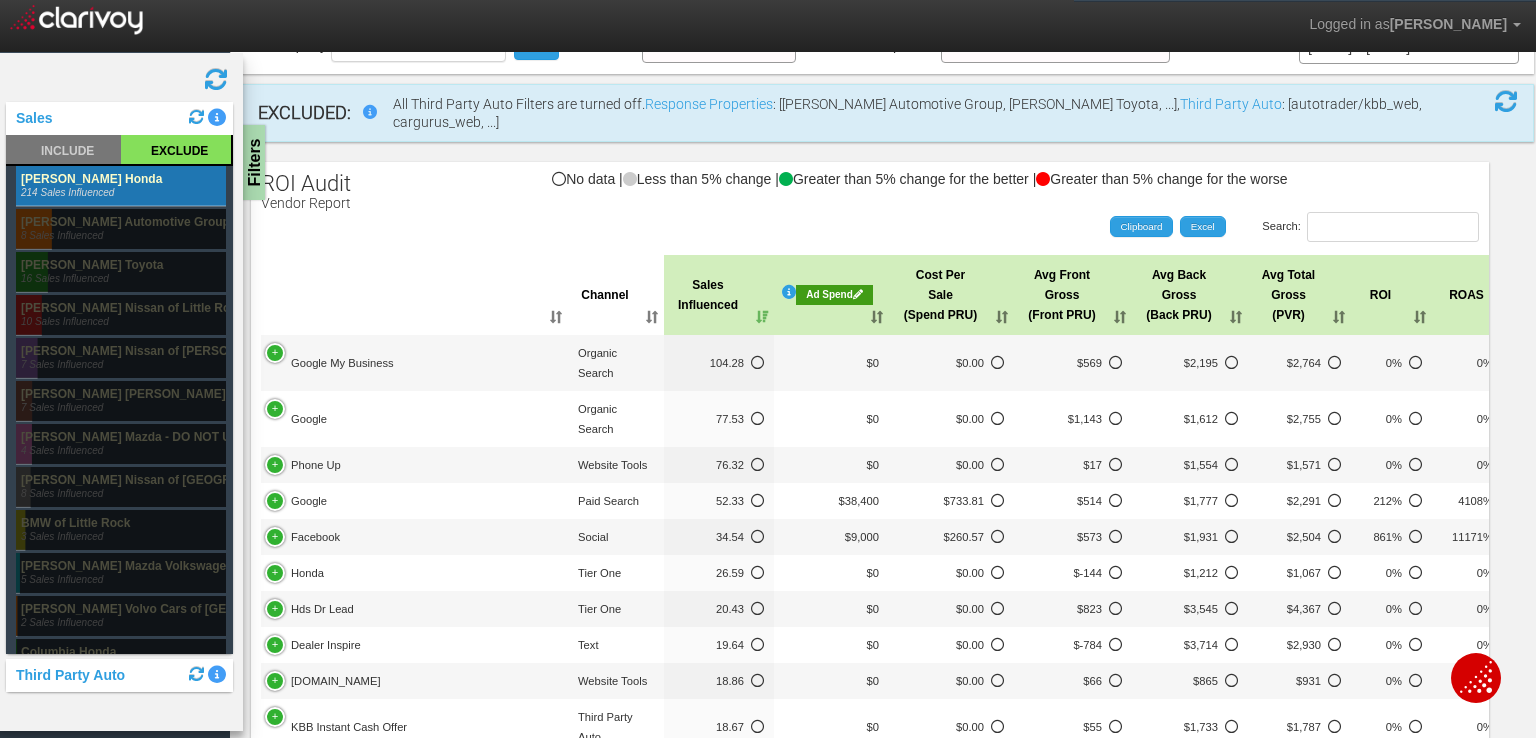 click on "Cost Per  Sale  (Spend PRU)" at bounding box center (951, 295) 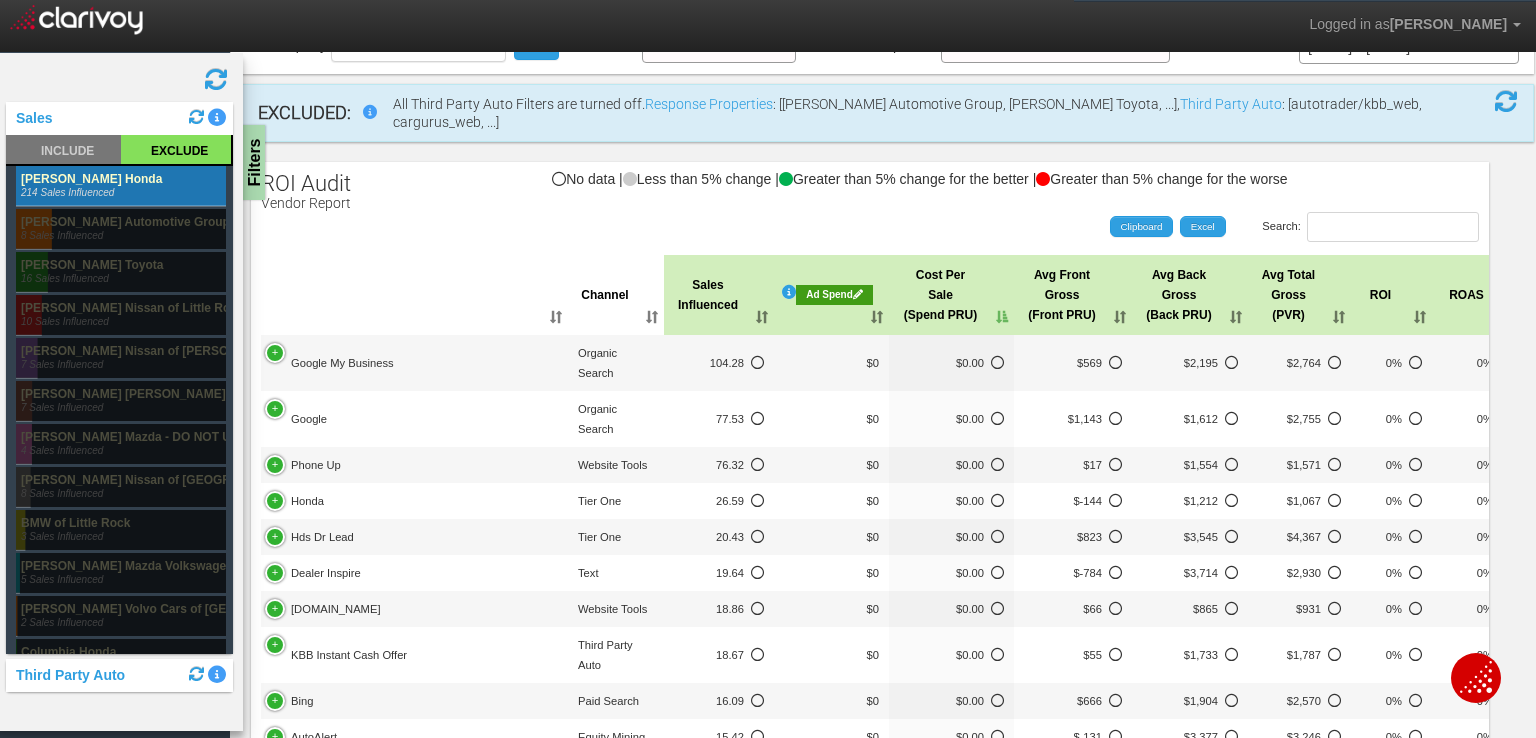 click on "Cost Per  Sale  (Spend PRU)" at bounding box center [951, 295] 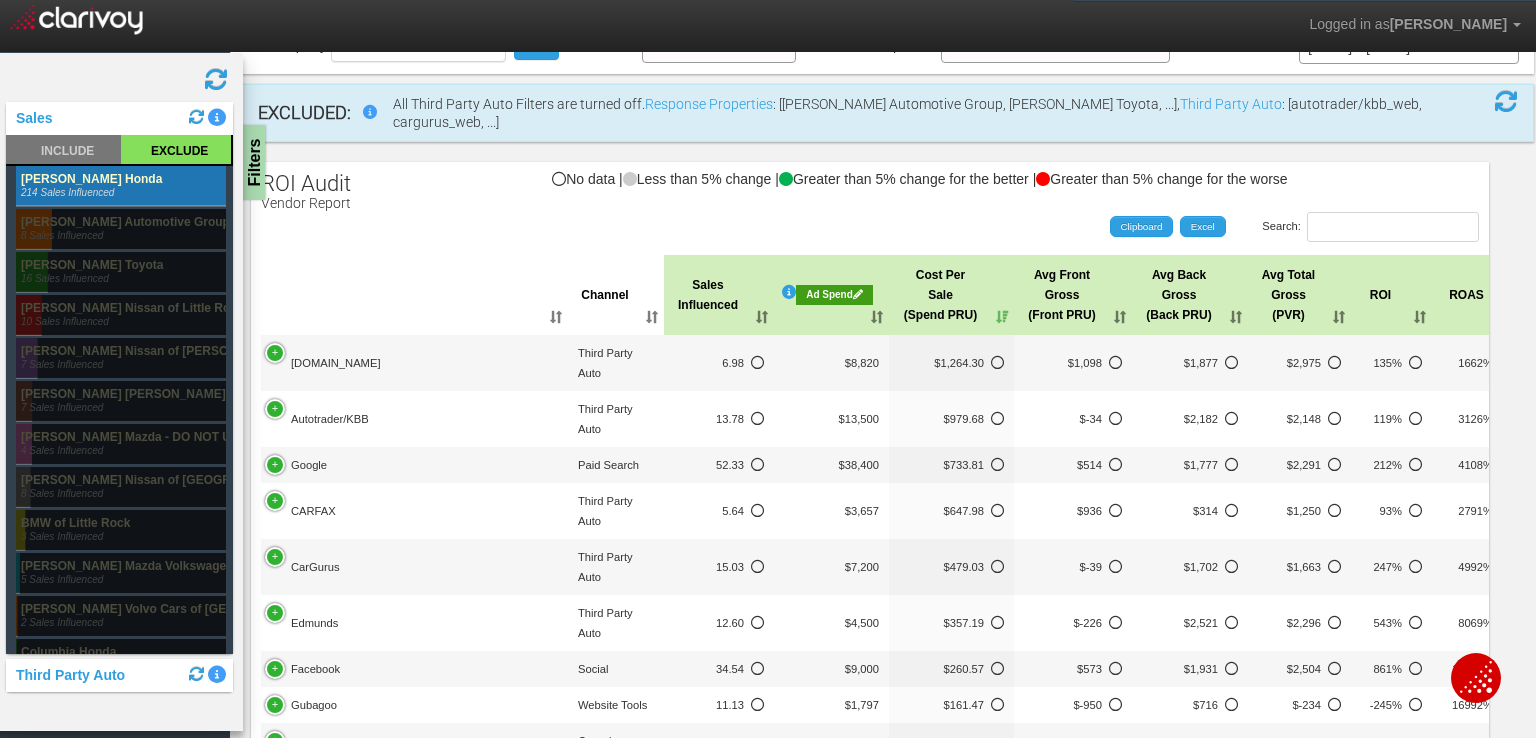 click 